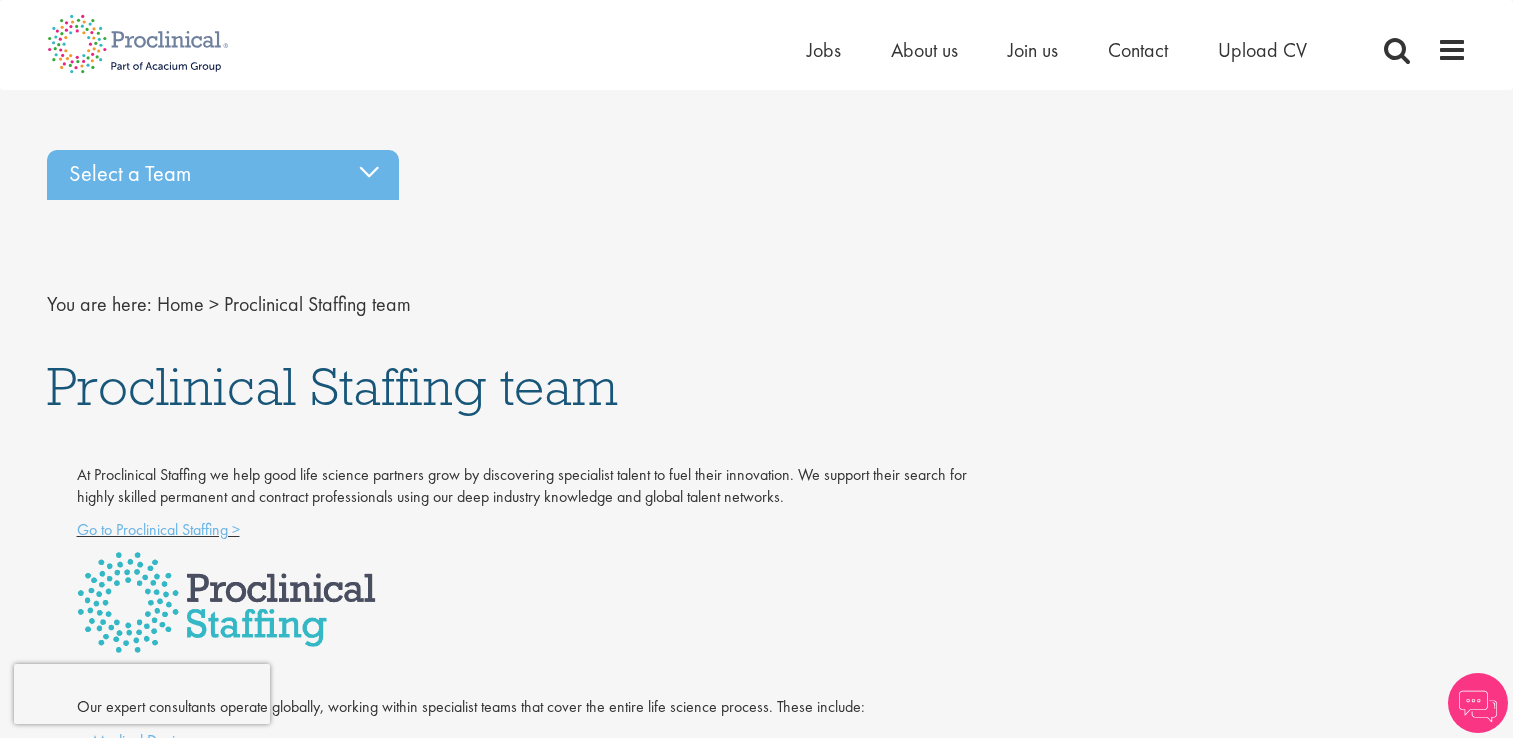 scroll, scrollTop: 0, scrollLeft: 0, axis: both 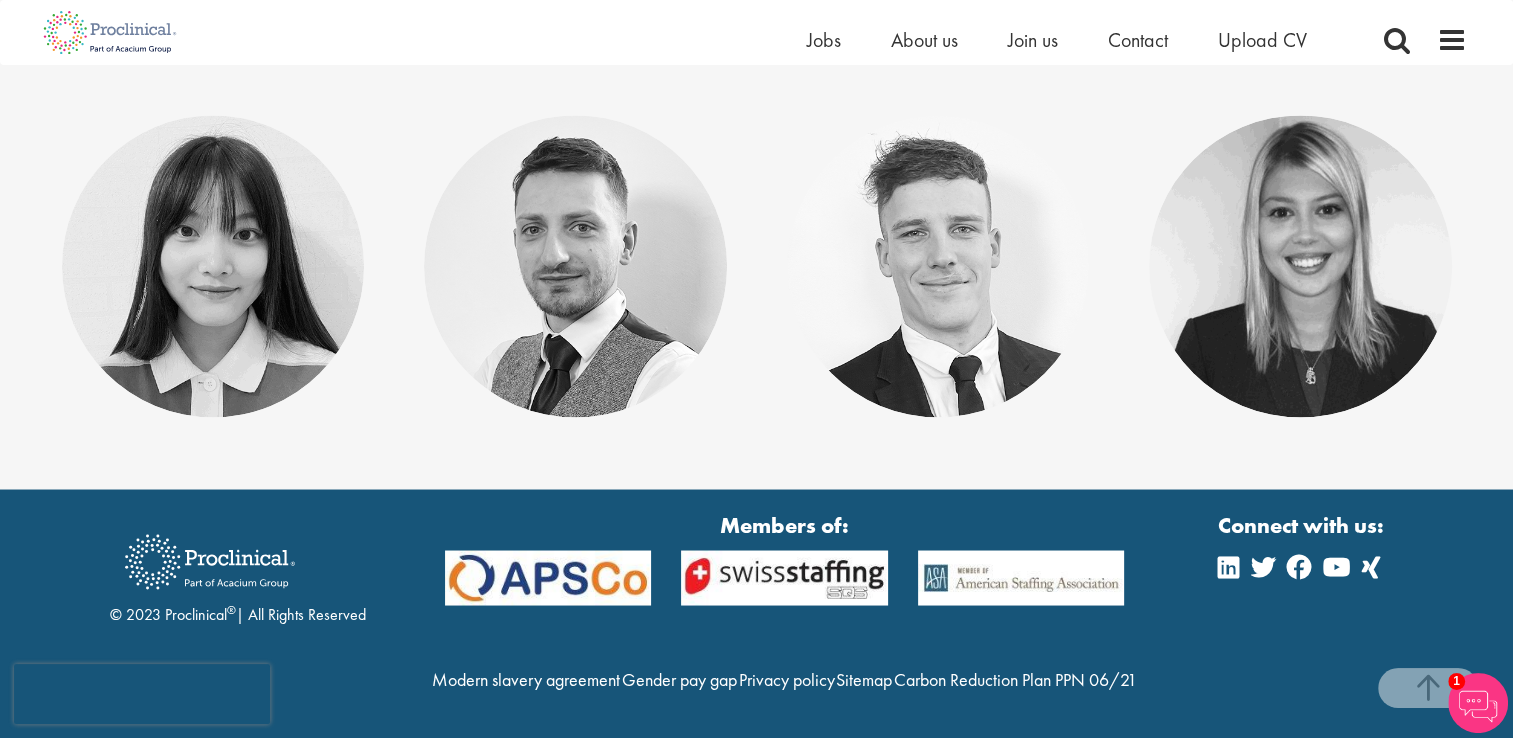 click at bounding box center (1478, 703) 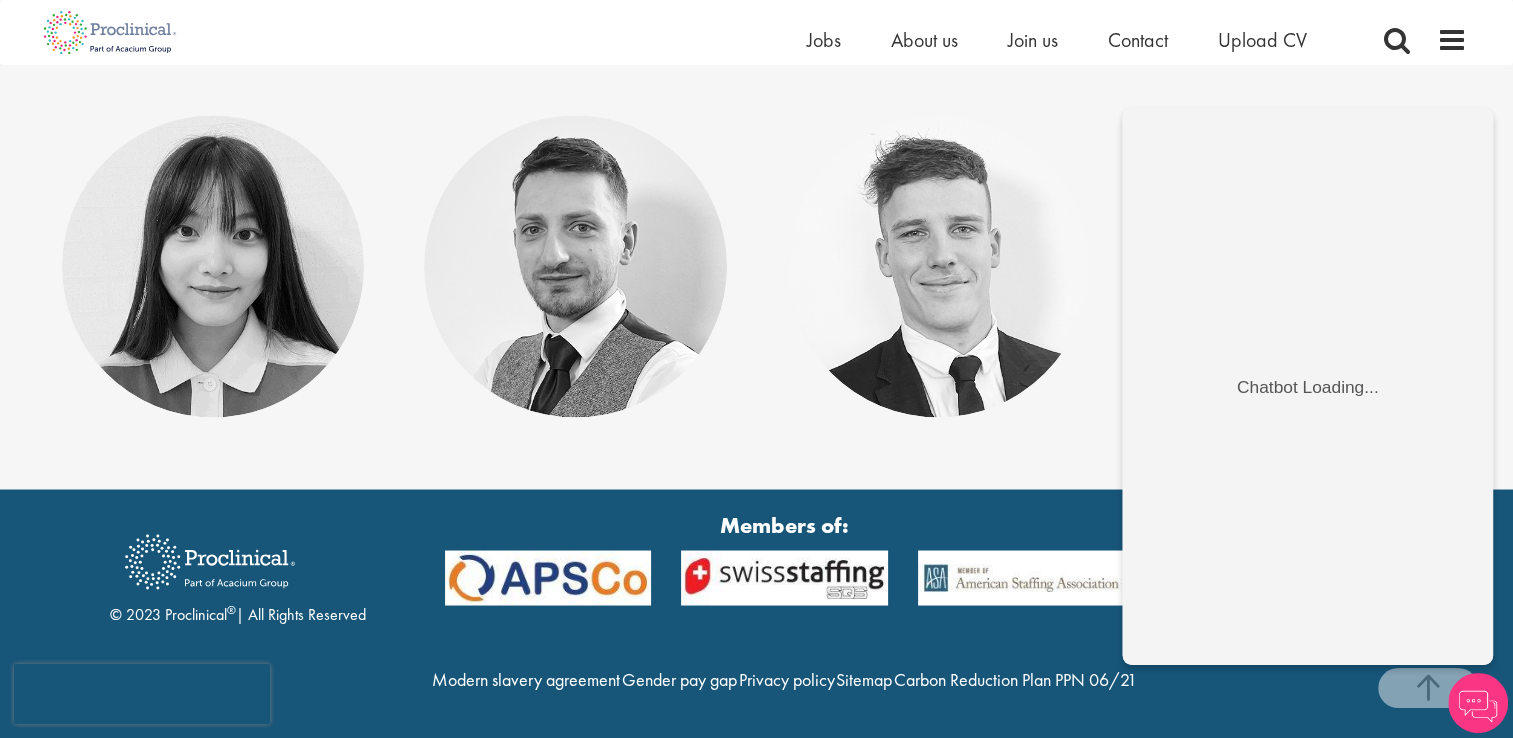 scroll, scrollTop: 0, scrollLeft: 0, axis: both 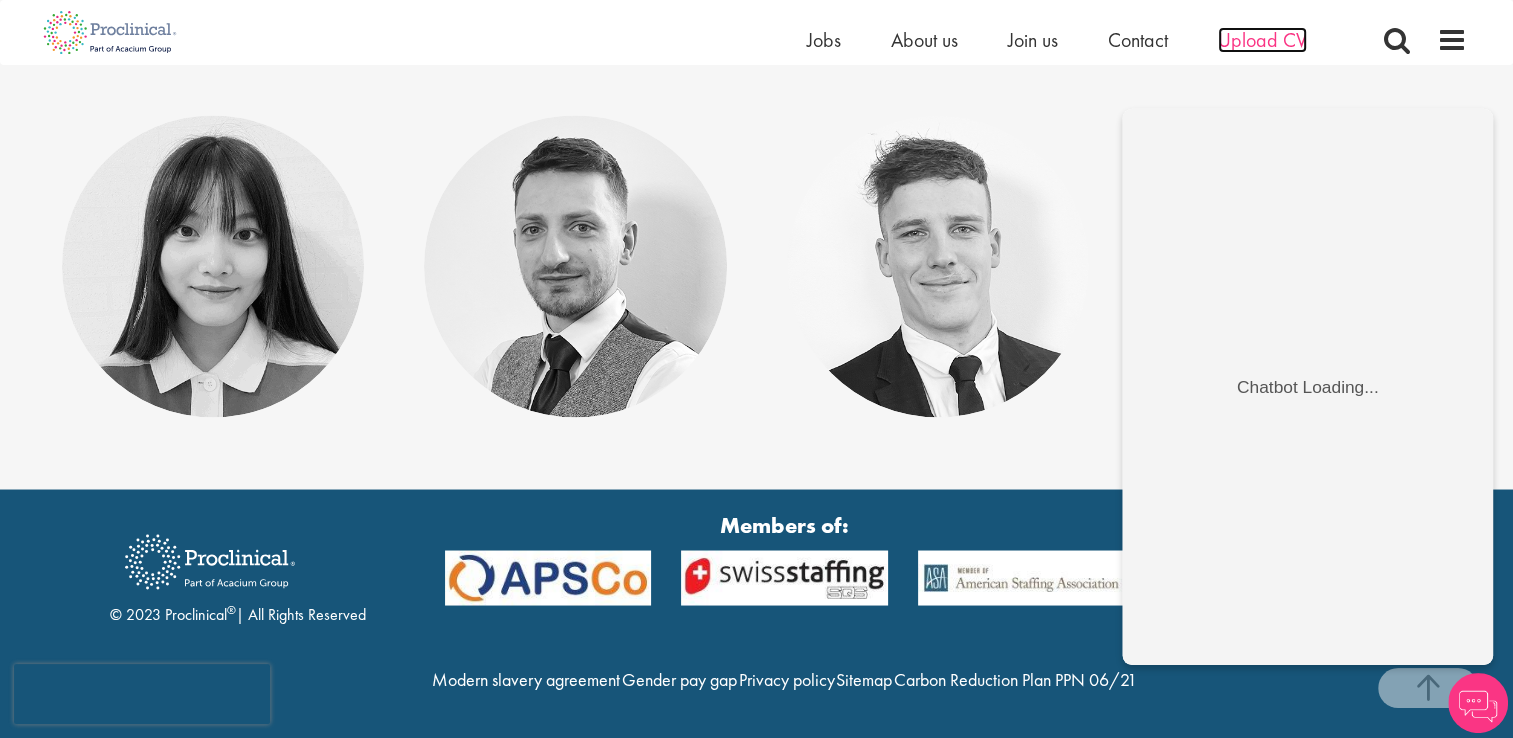 click on "Upload CV" at bounding box center [1262, 40] 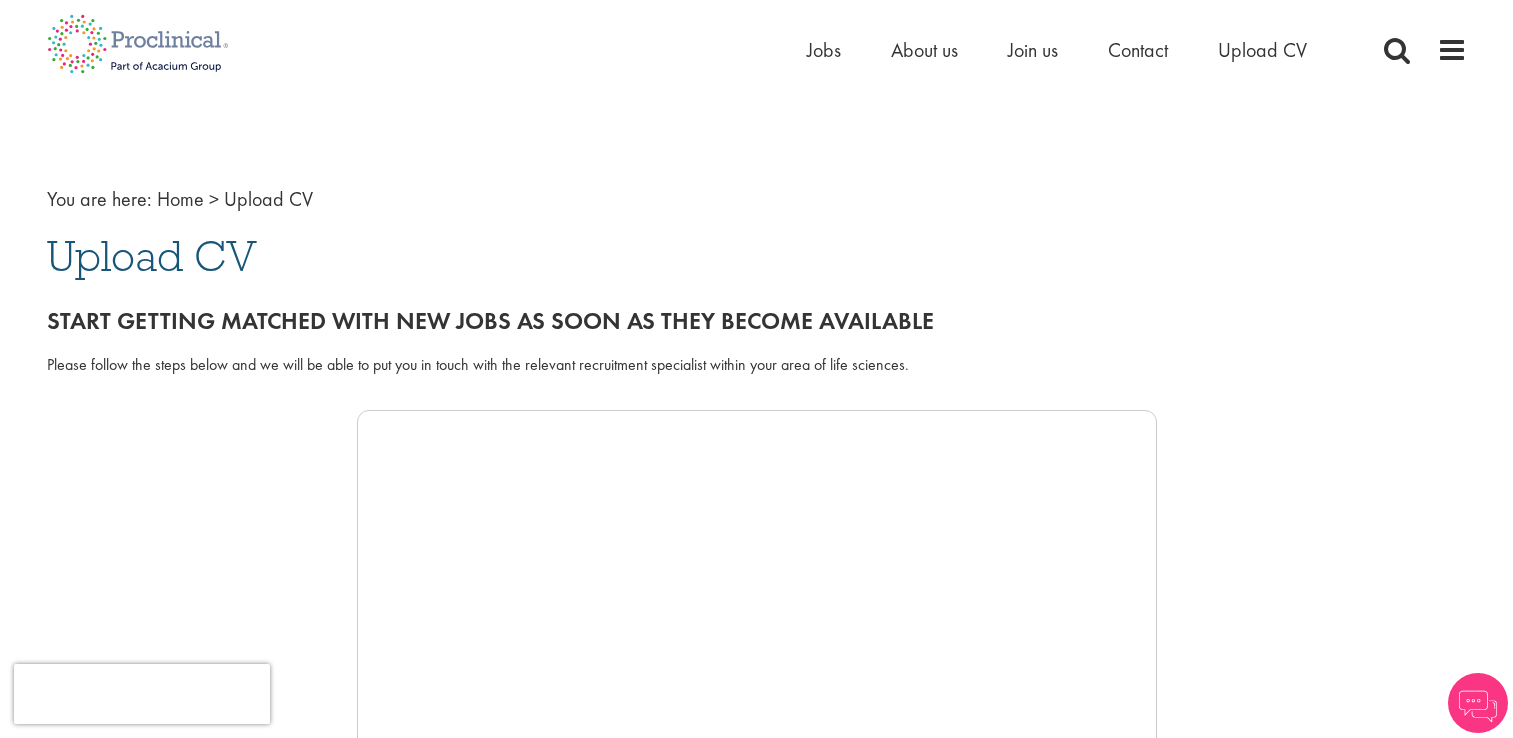 scroll, scrollTop: 0, scrollLeft: 0, axis: both 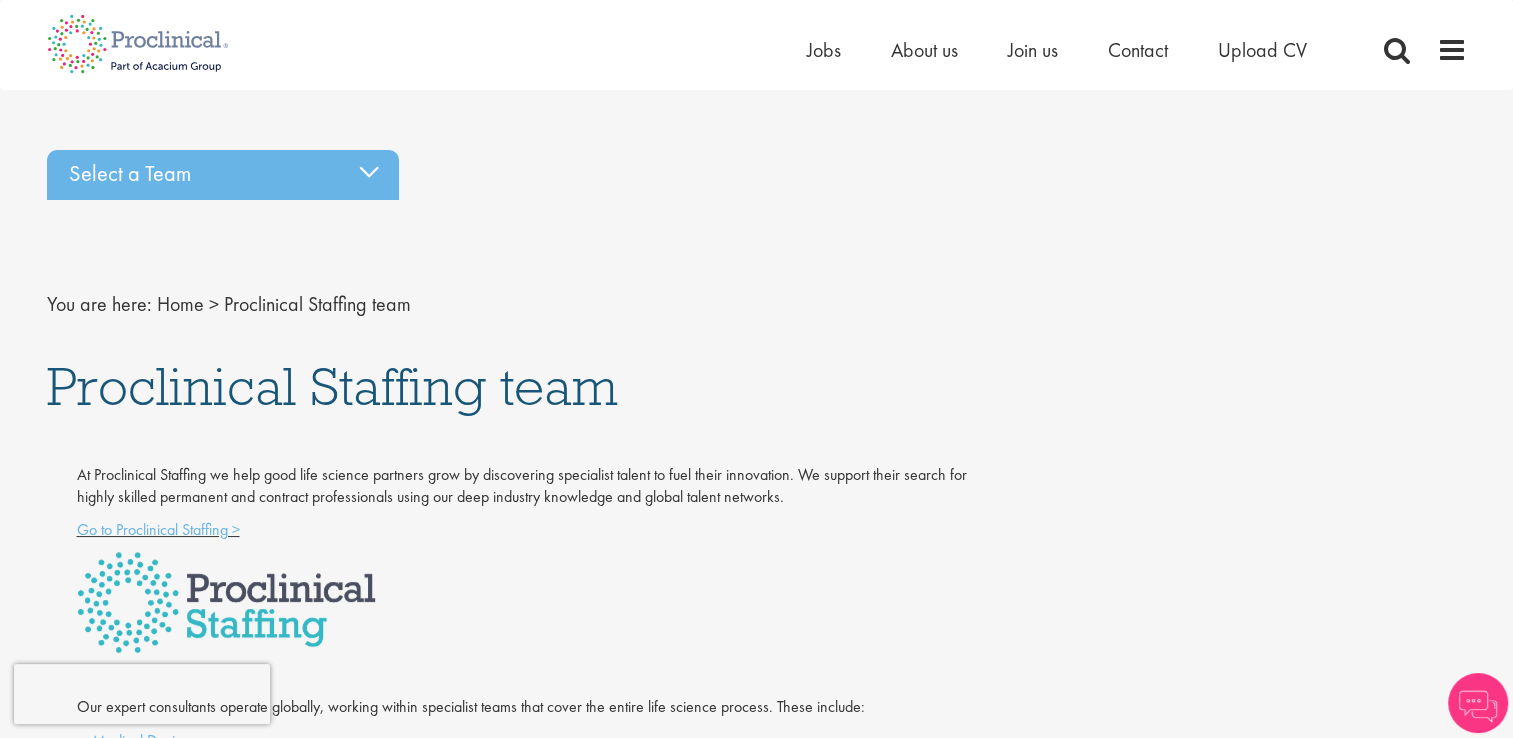 click on "Select a Team" at bounding box center (757, 175) 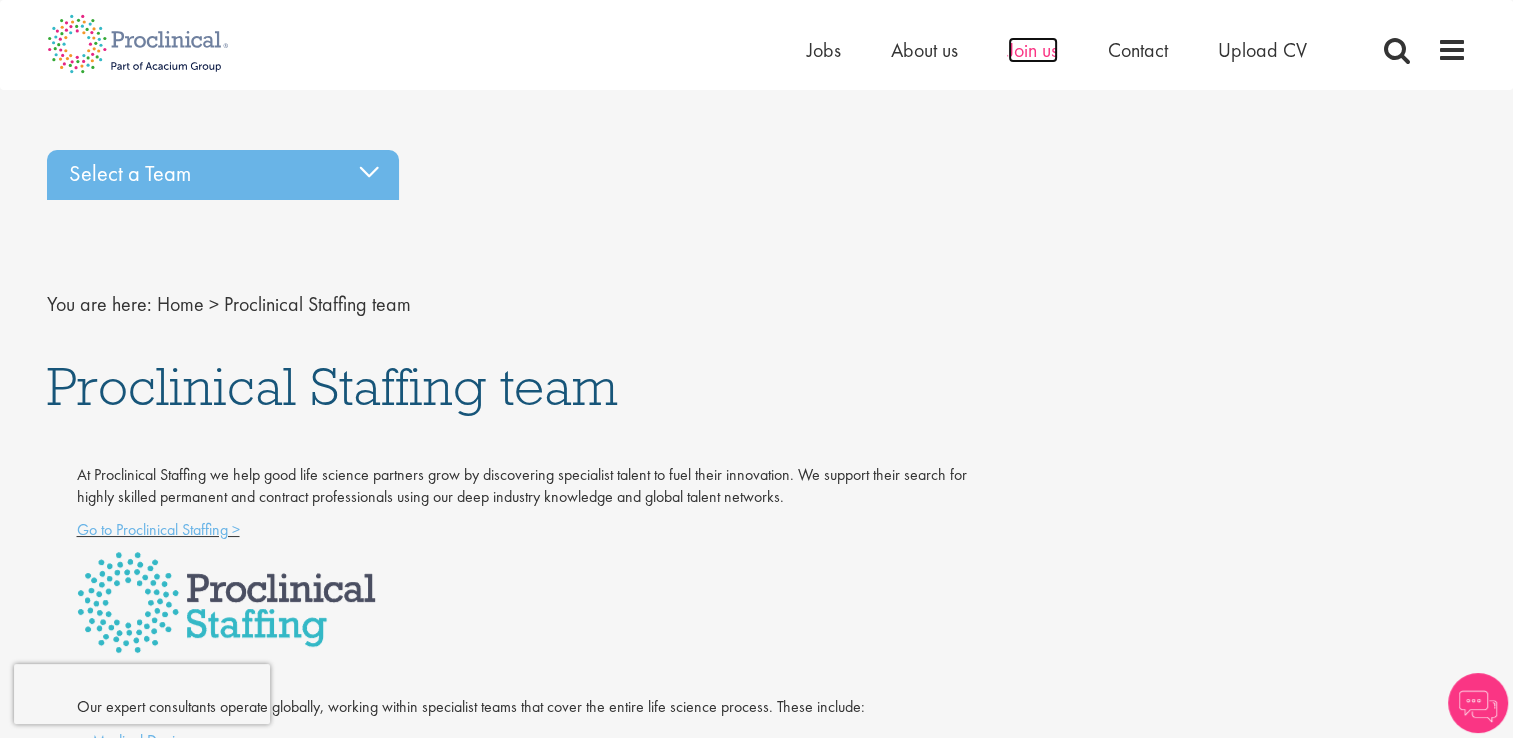 click on "Join us" at bounding box center [1033, 50] 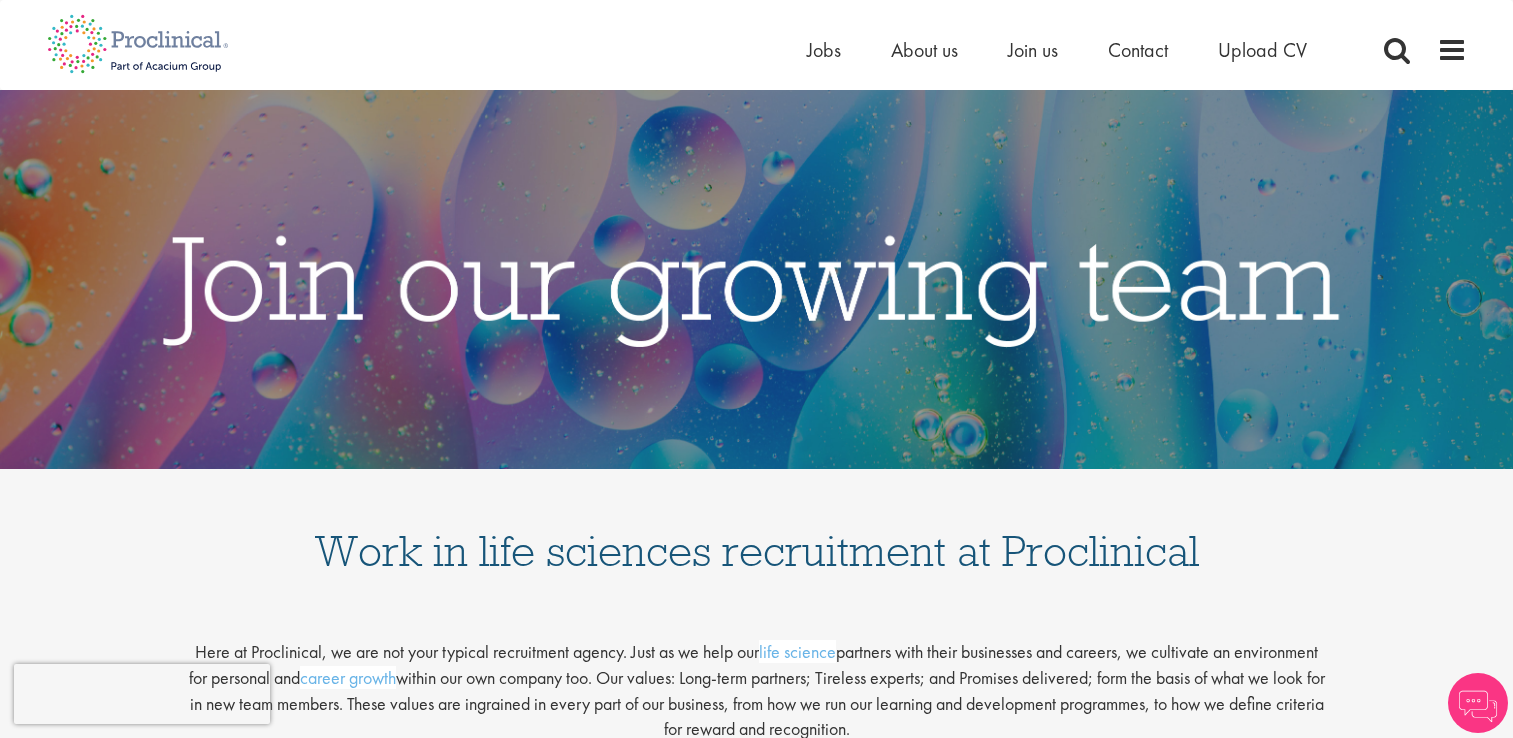 scroll, scrollTop: 0, scrollLeft: 0, axis: both 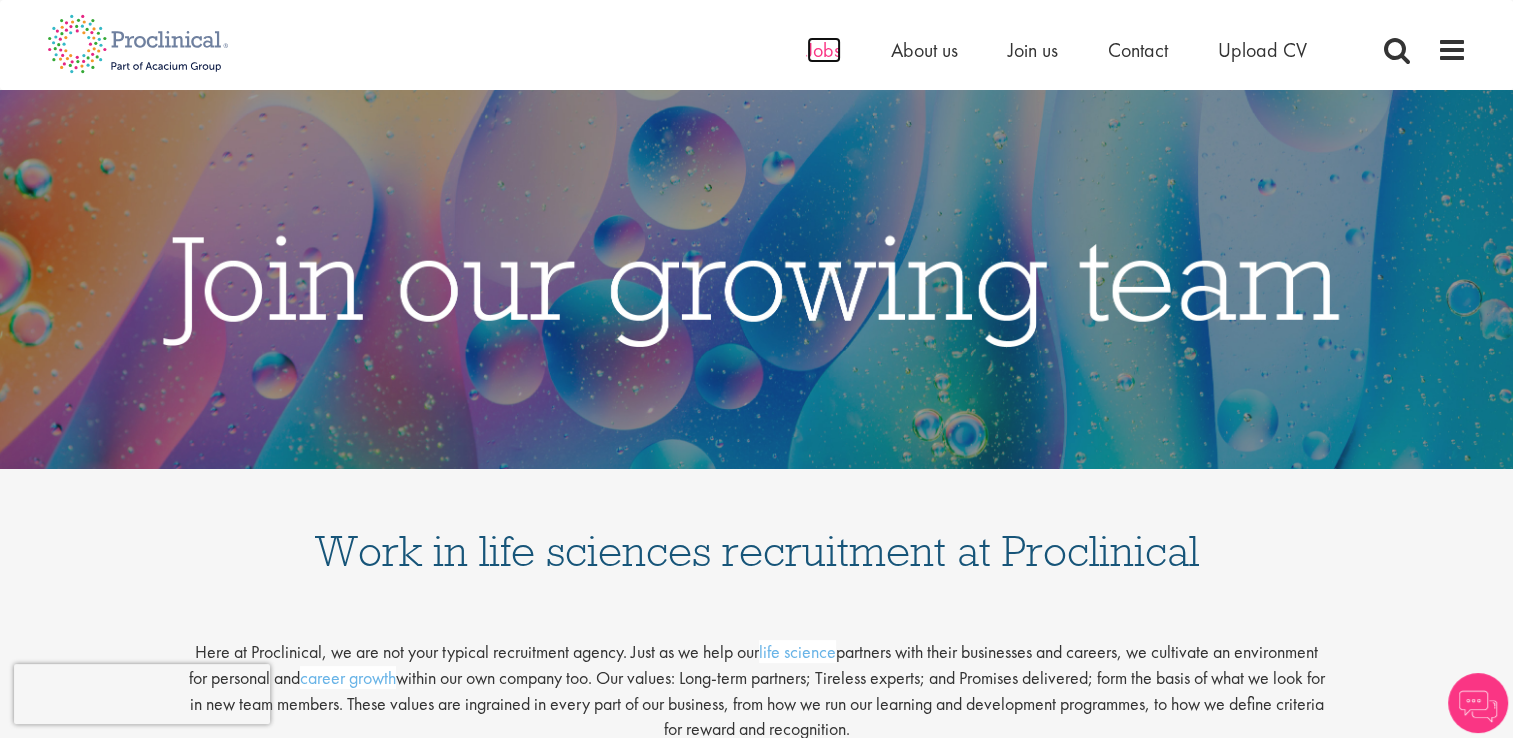 click on "Jobs" at bounding box center (824, 50) 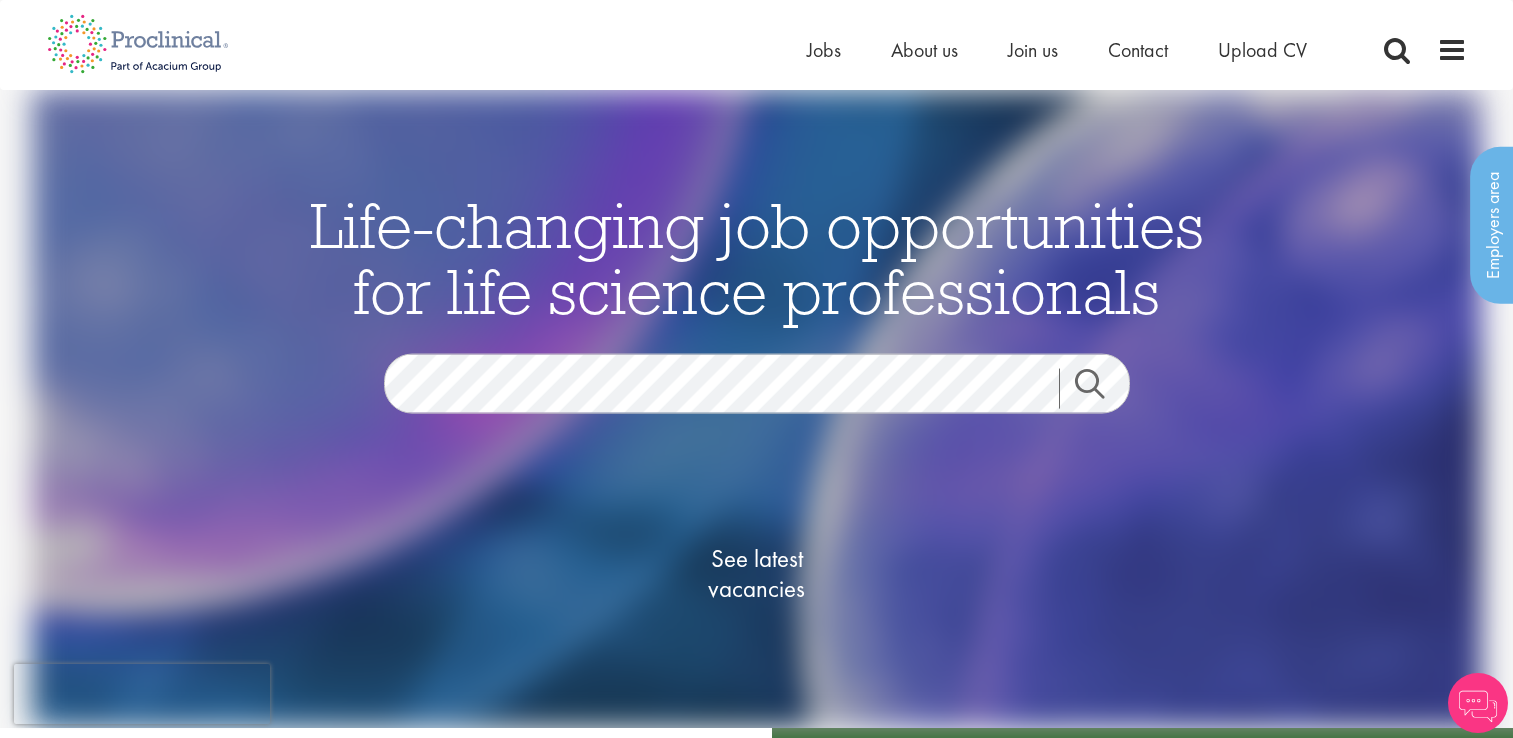 scroll, scrollTop: 0, scrollLeft: 0, axis: both 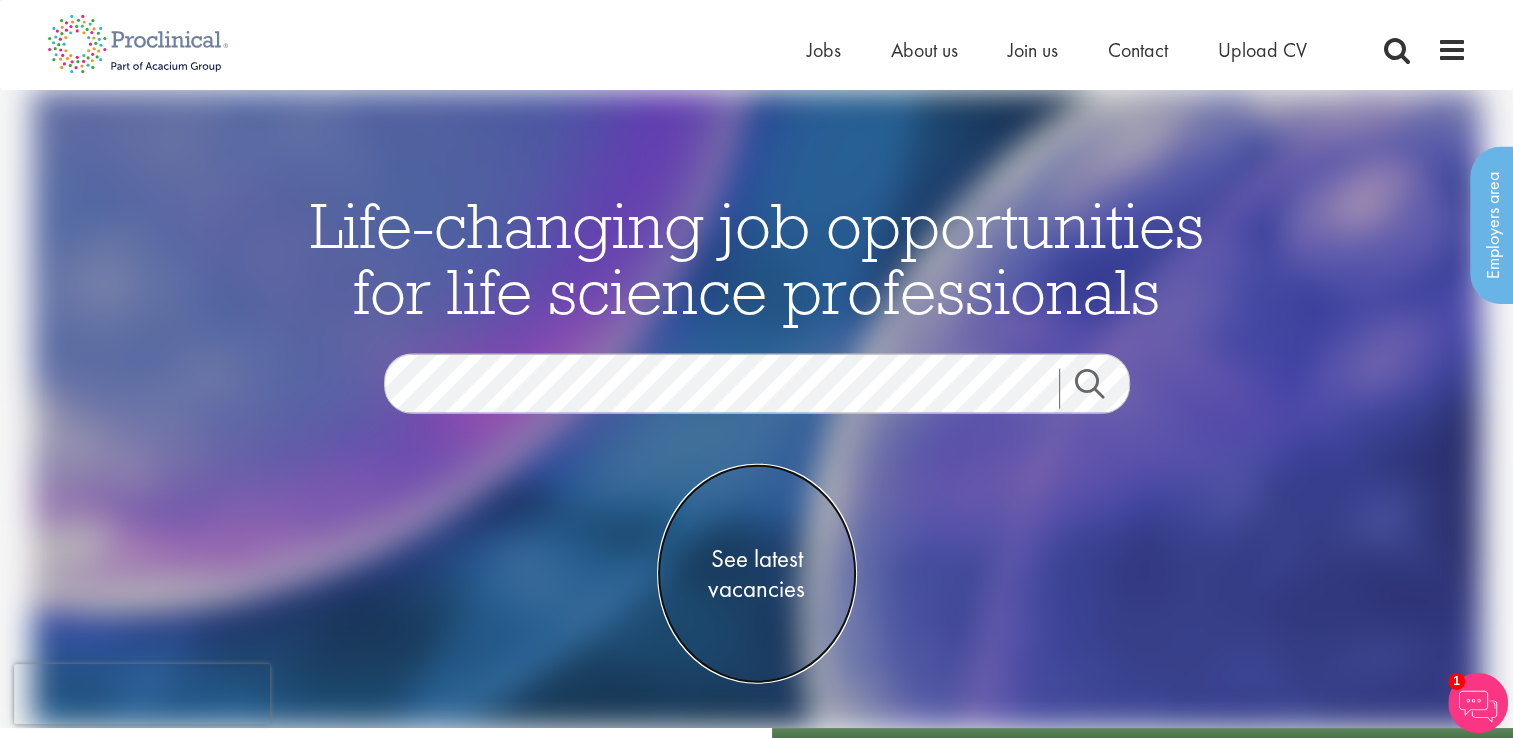 click on "See latest  vacancies" at bounding box center (757, 573) 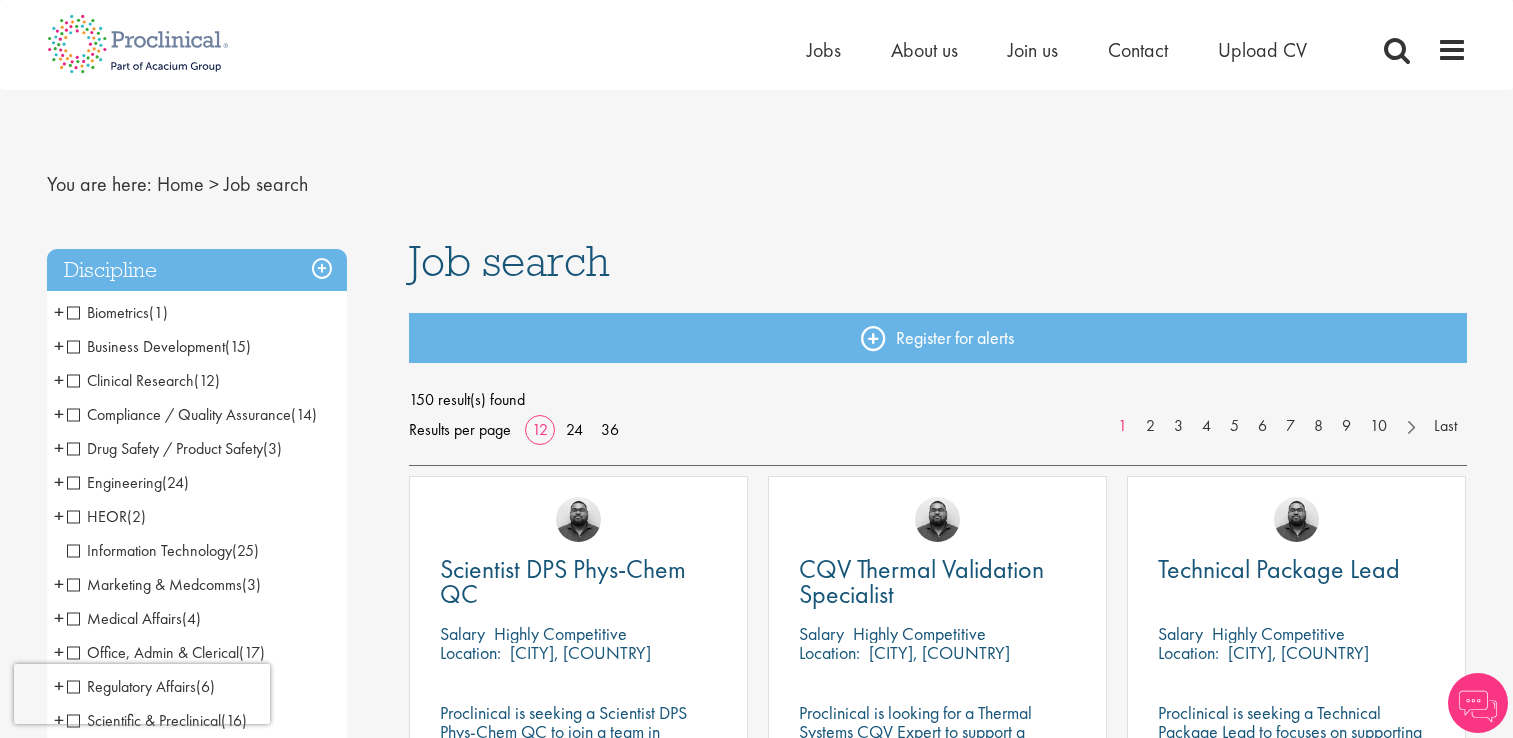 scroll, scrollTop: 0, scrollLeft: 0, axis: both 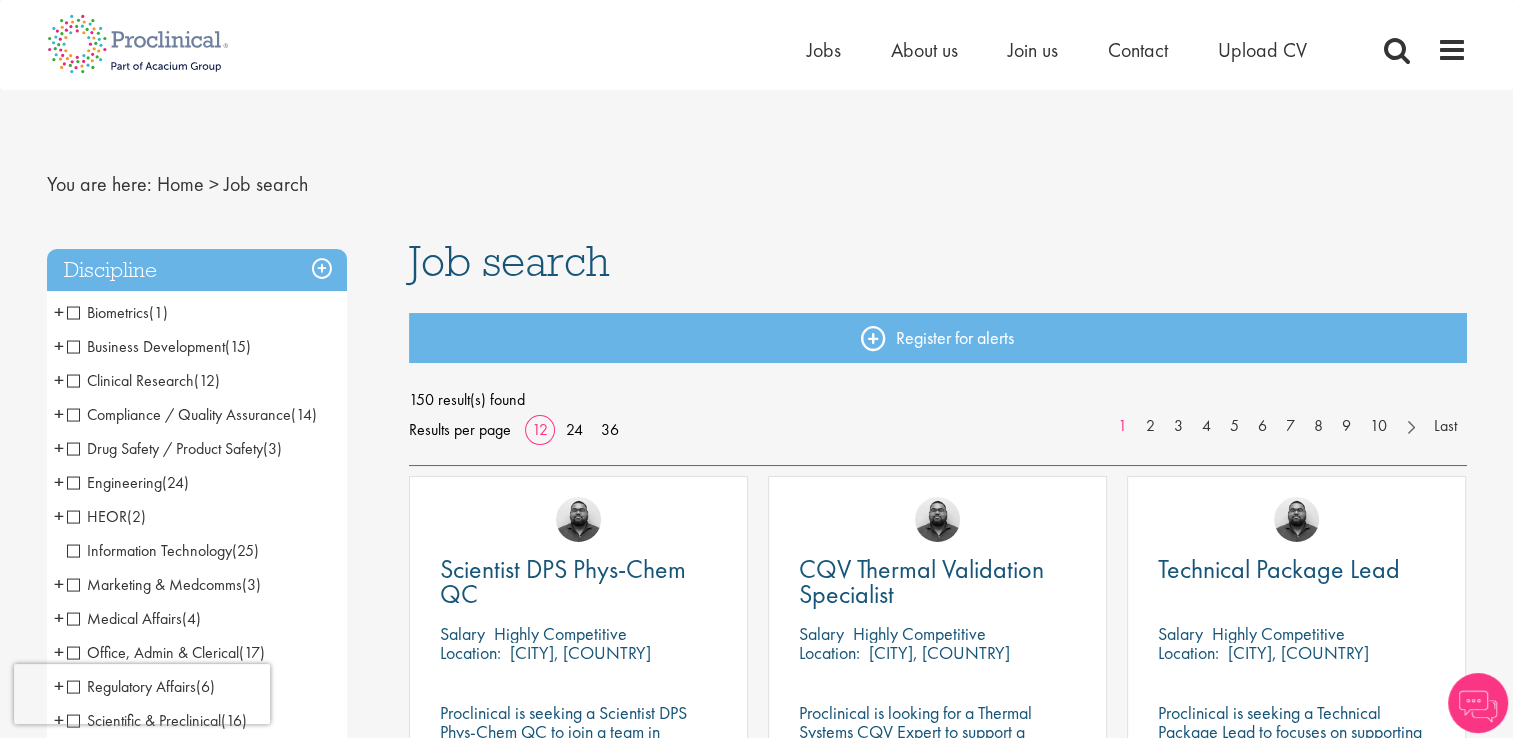 click on "Scientist DPS Phys-Chem QC
Salary
Highly Competitive
Location:
Visp, Switzerland
Proclinical is seeking a Scientist DPS Phys-Chem QC to join a team in Switzerland
Ashley Bennett" at bounding box center (578, 647) 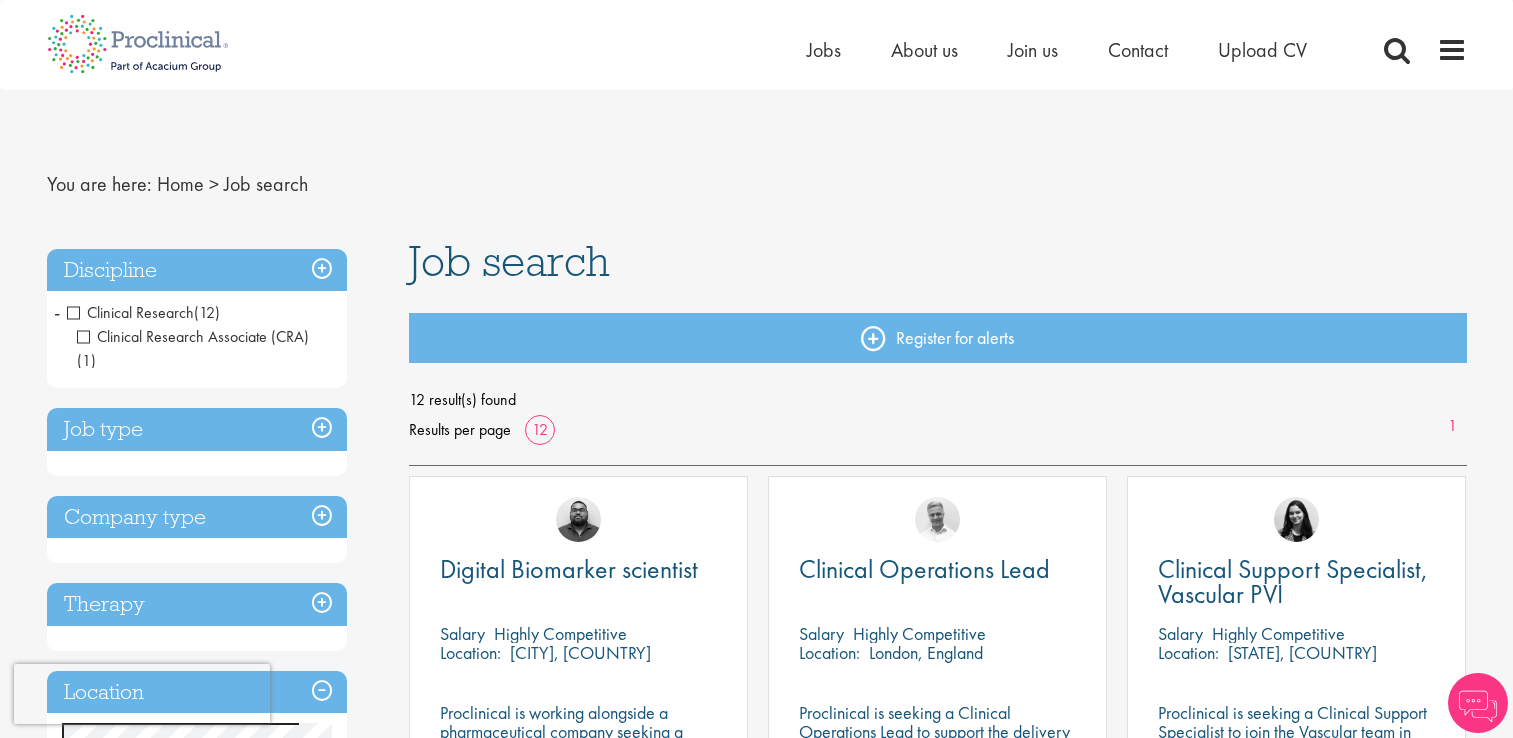 scroll, scrollTop: 0, scrollLeft: 0, axis: both 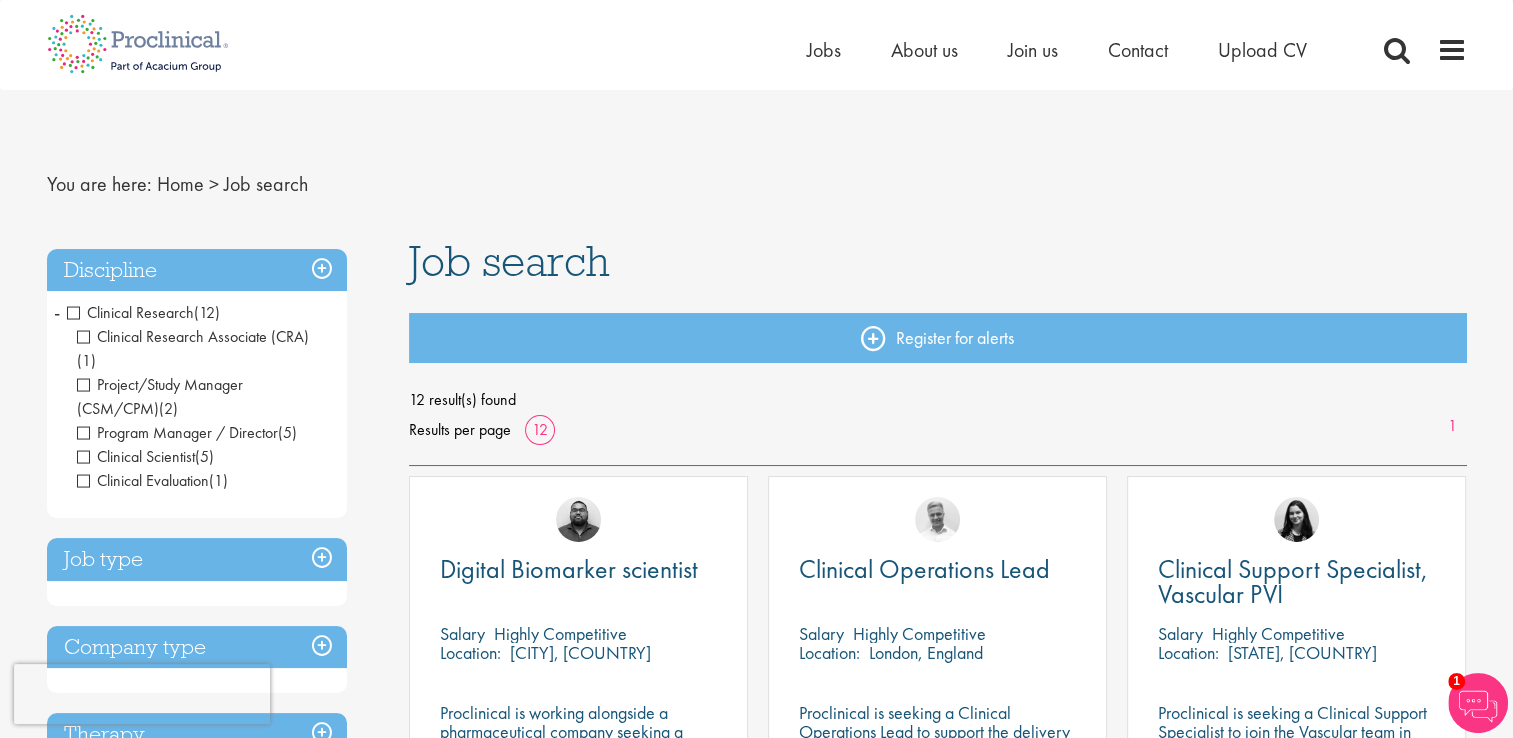 click on "Clinical Scientist" at bounding box center (136, 456) 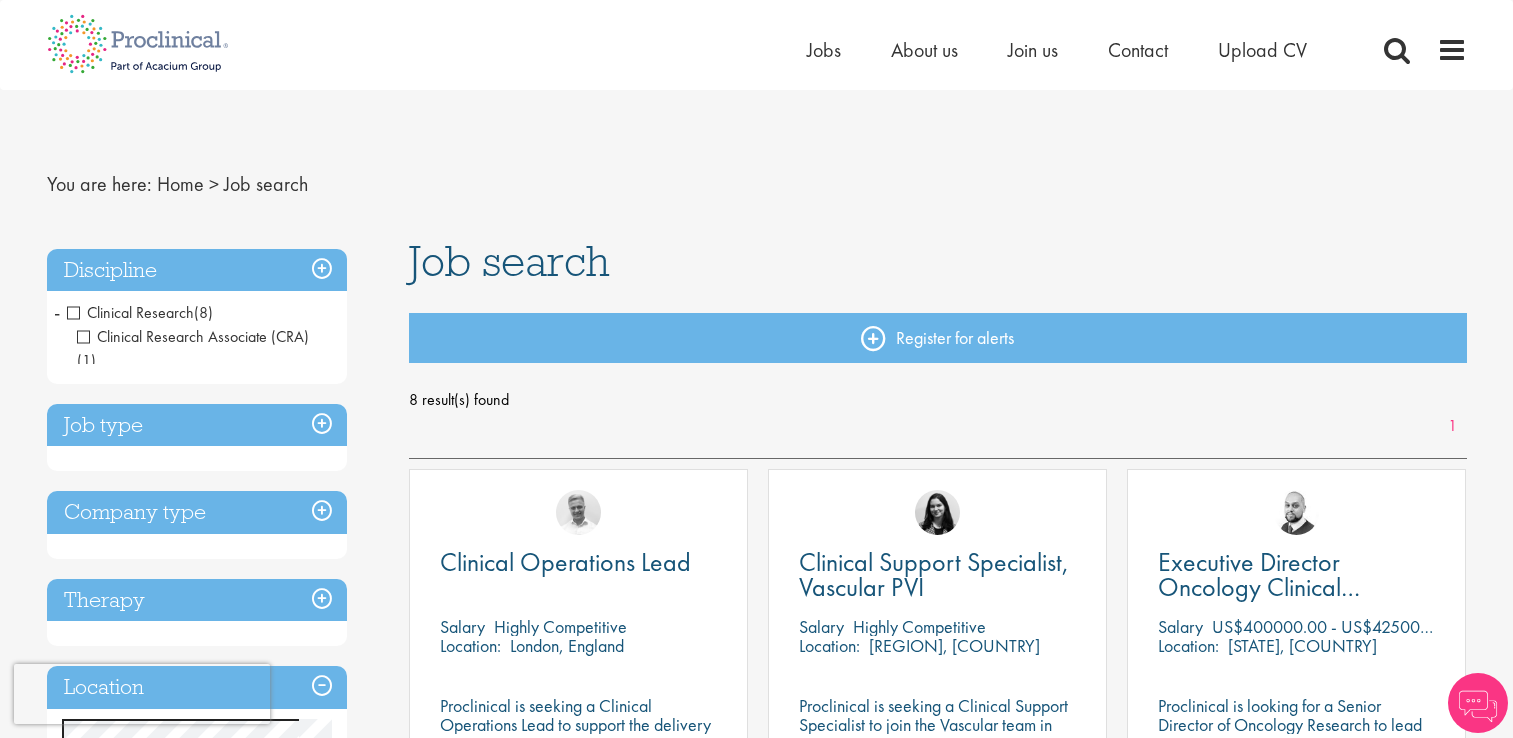 scroll, scrollTop: 0, scrollLeft: 0, axis: both 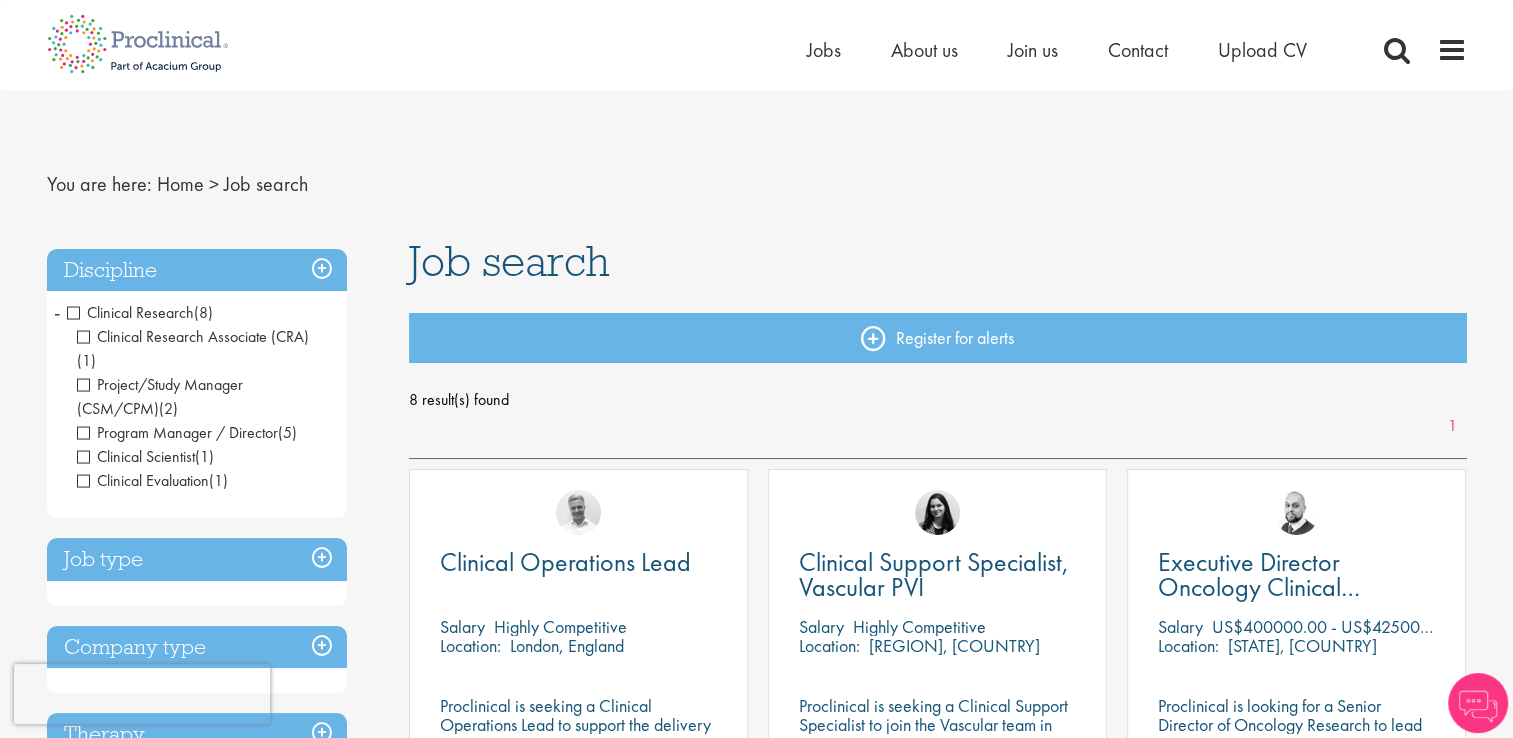 click on "Clinical Evaluation" at bounding box center [143, 480] 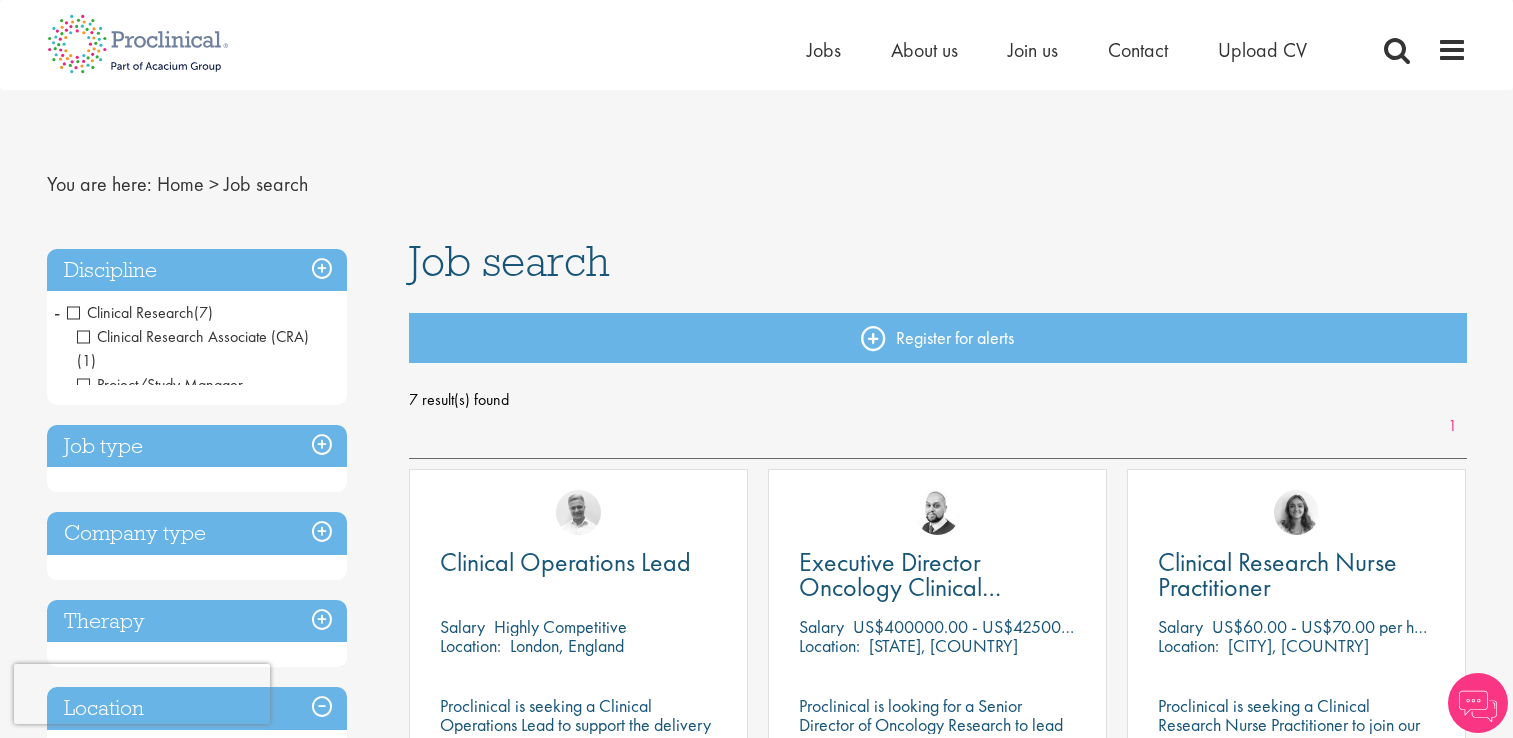 scroll, scrollTop: 0, scrollLeft: 0, axis: both 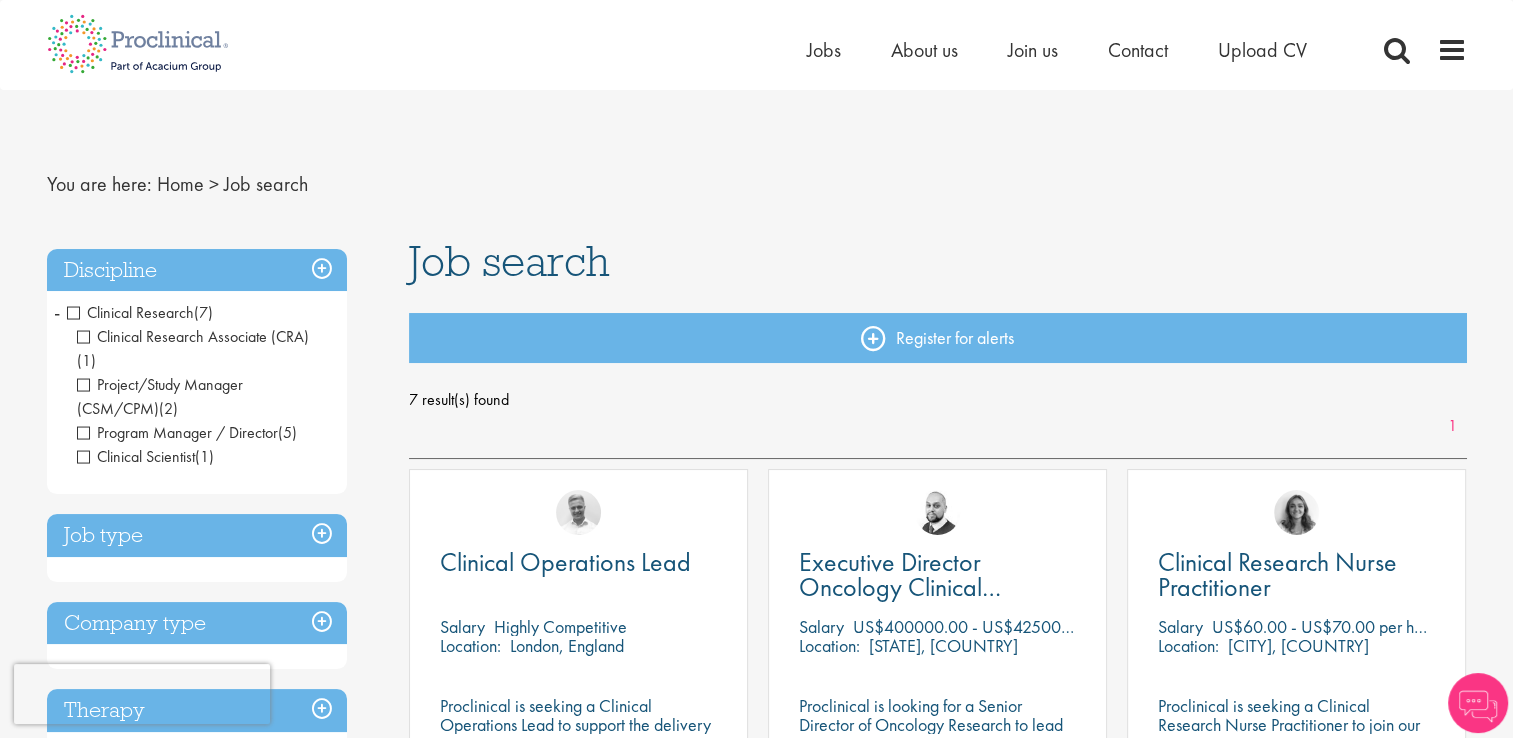 click on "Clinical Research Associate (CRA)" at bounding box center (193, 336) 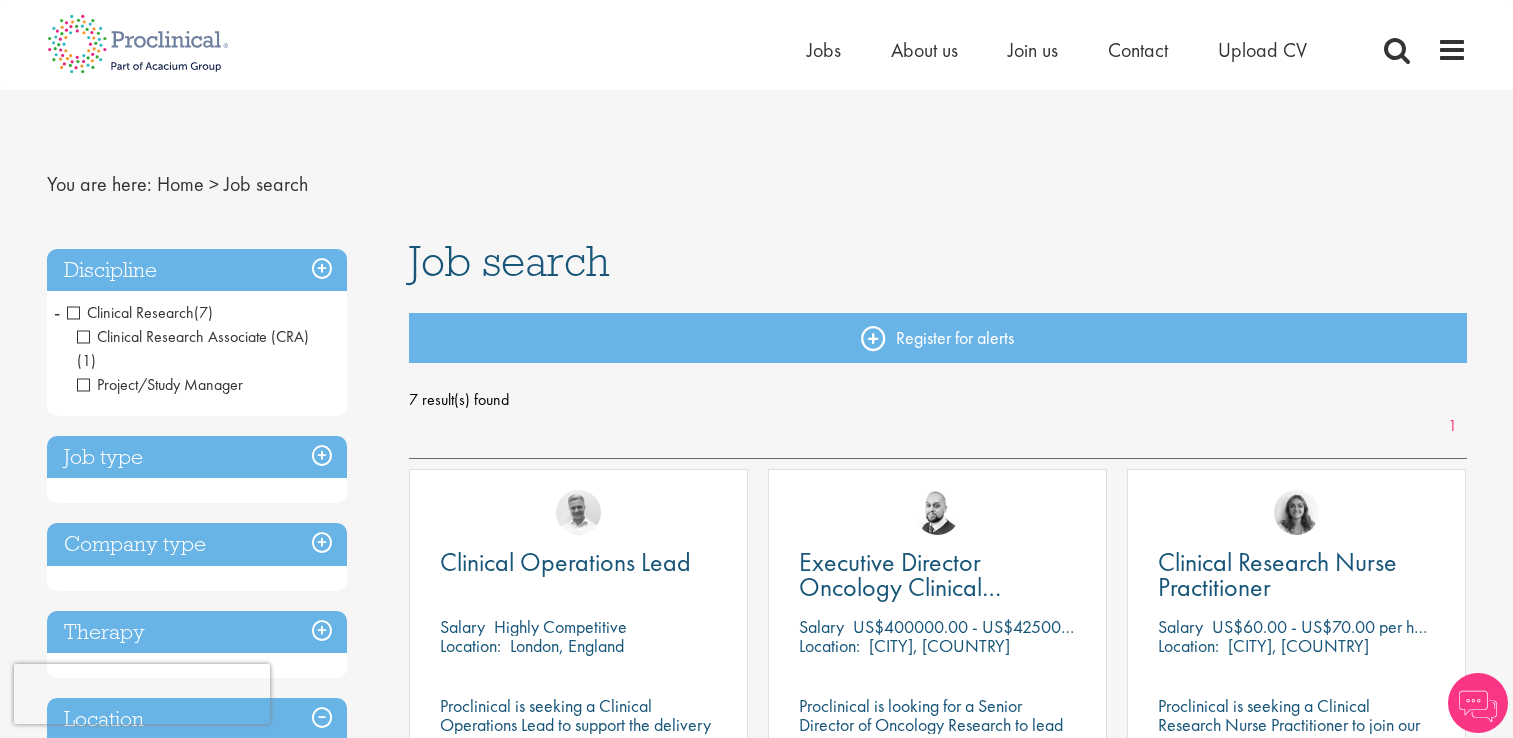 scroll, scrollTop: 0, scrollLeft: 0, axis: both 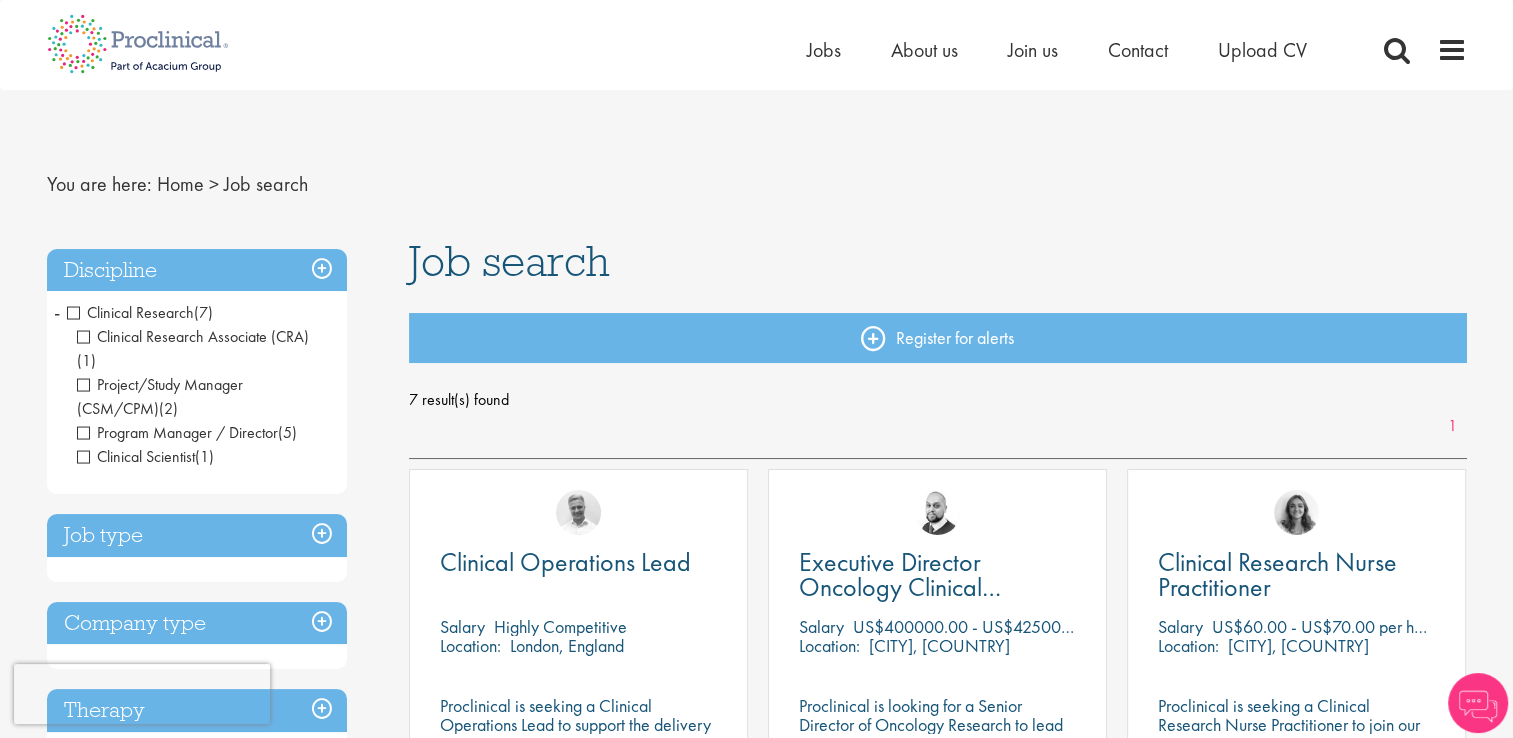 click on "Clinical Research" at bounding box center [130, 312] 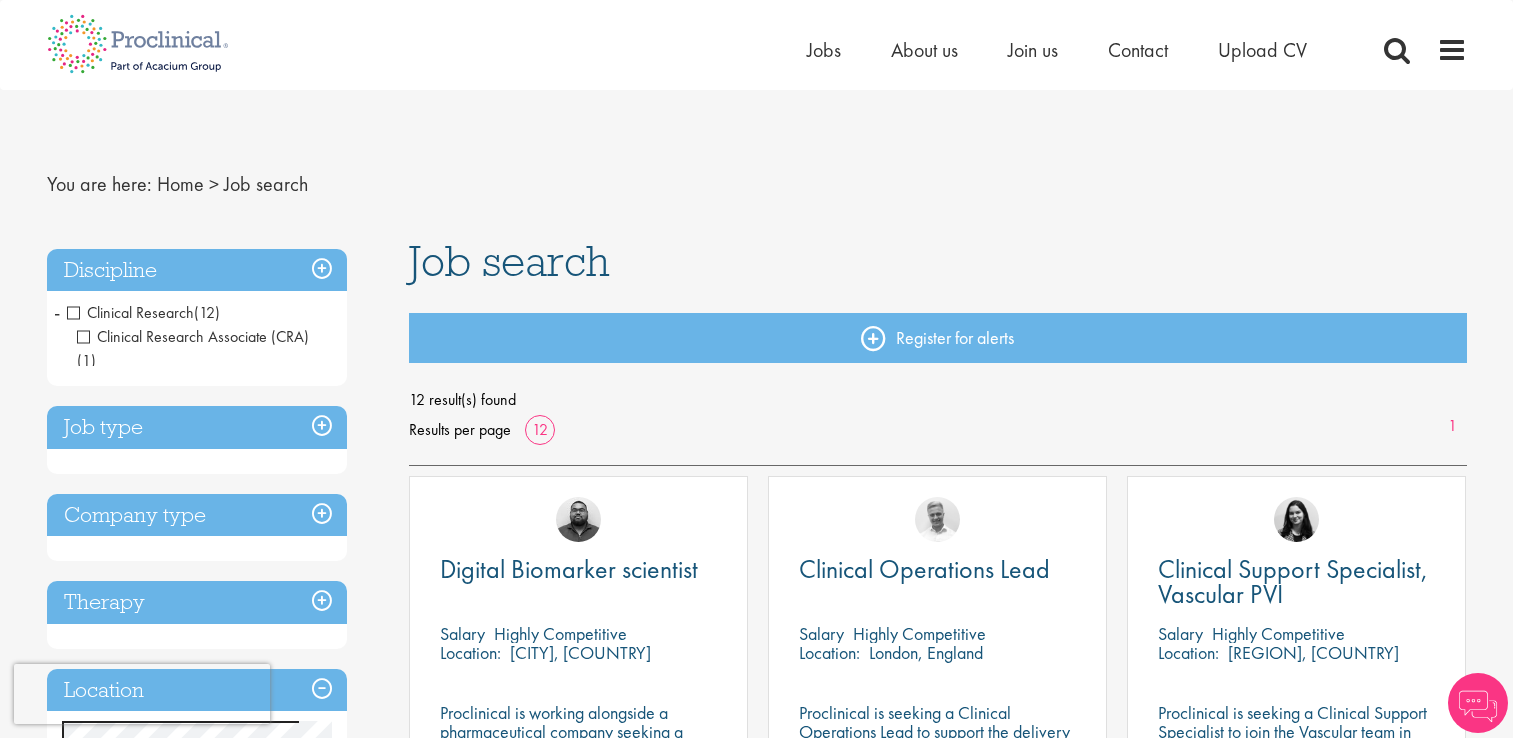 scroll, scrollTop: 0, scrollLeft: 0, axis: both 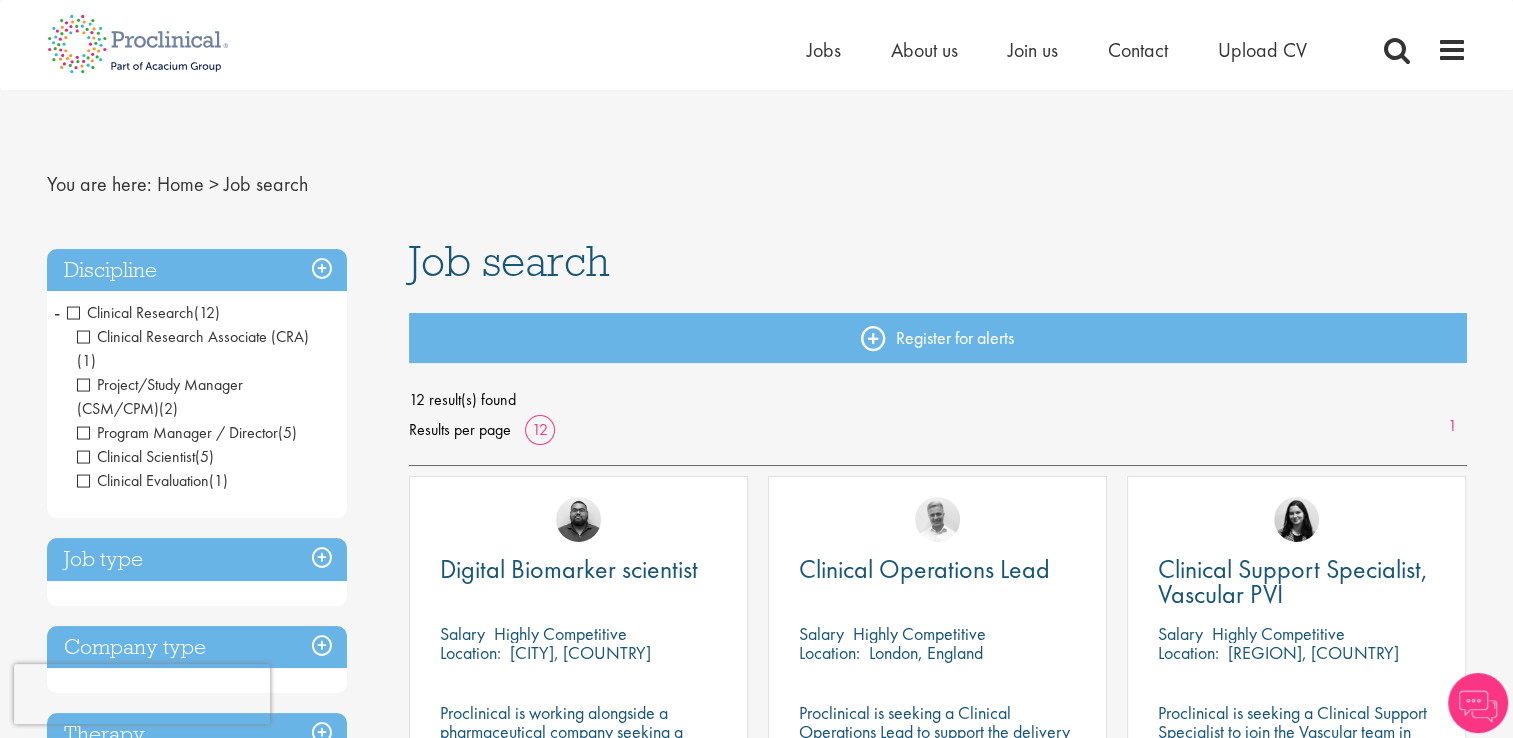 click on "-" at bounding box center (57, 312) 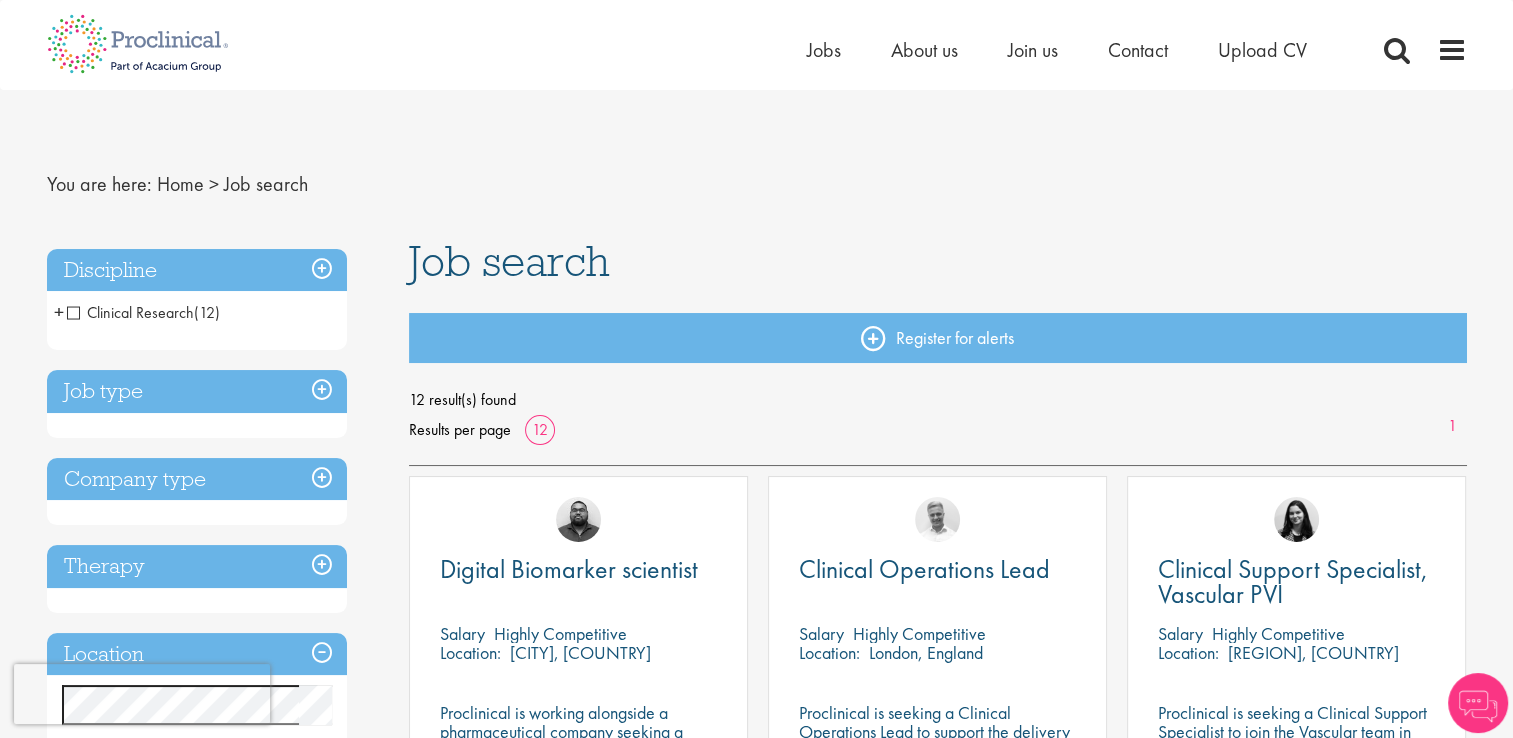 click on "Clinical Research" at bounding box center (130, 312) 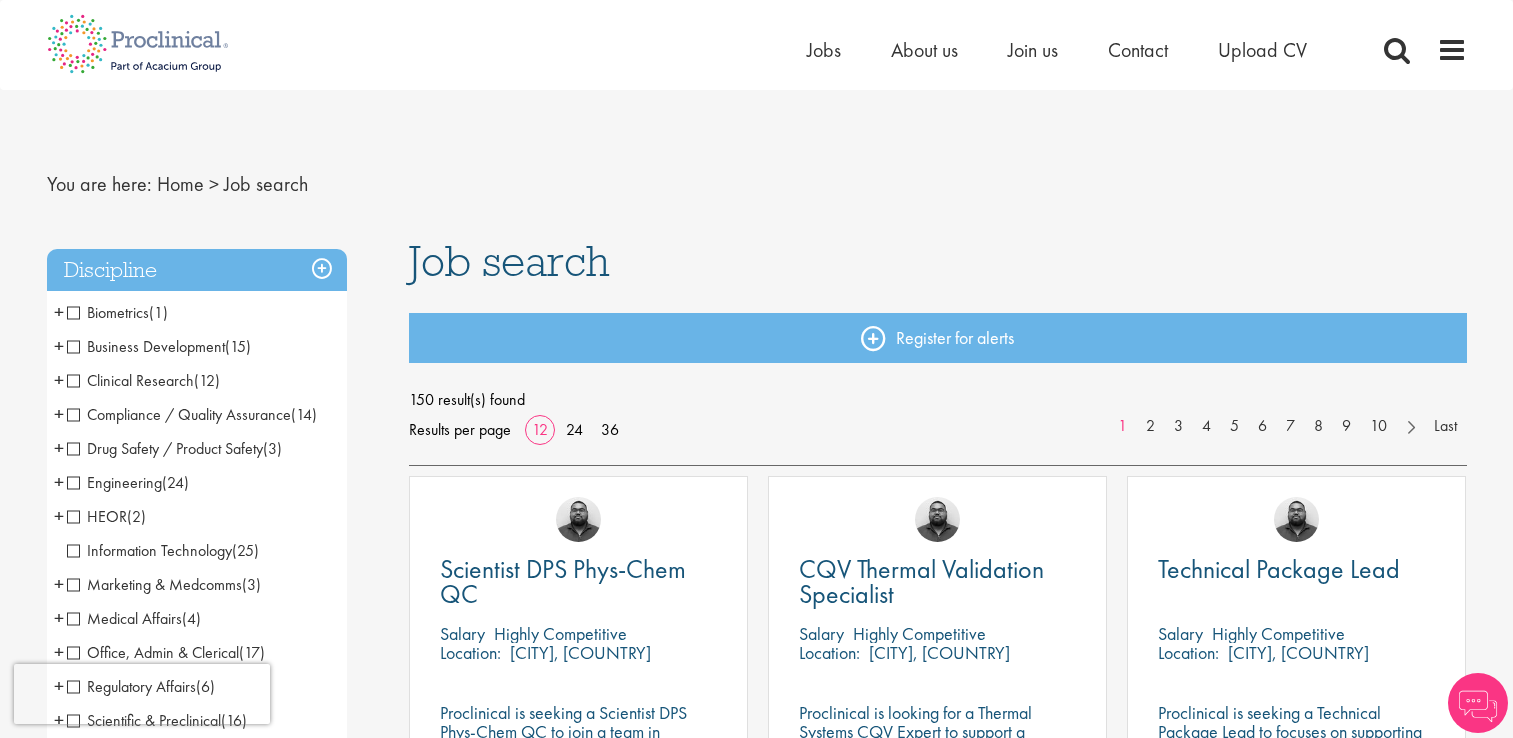 scroll, scrollTop: 0, scrollLeft: 0, axis: both 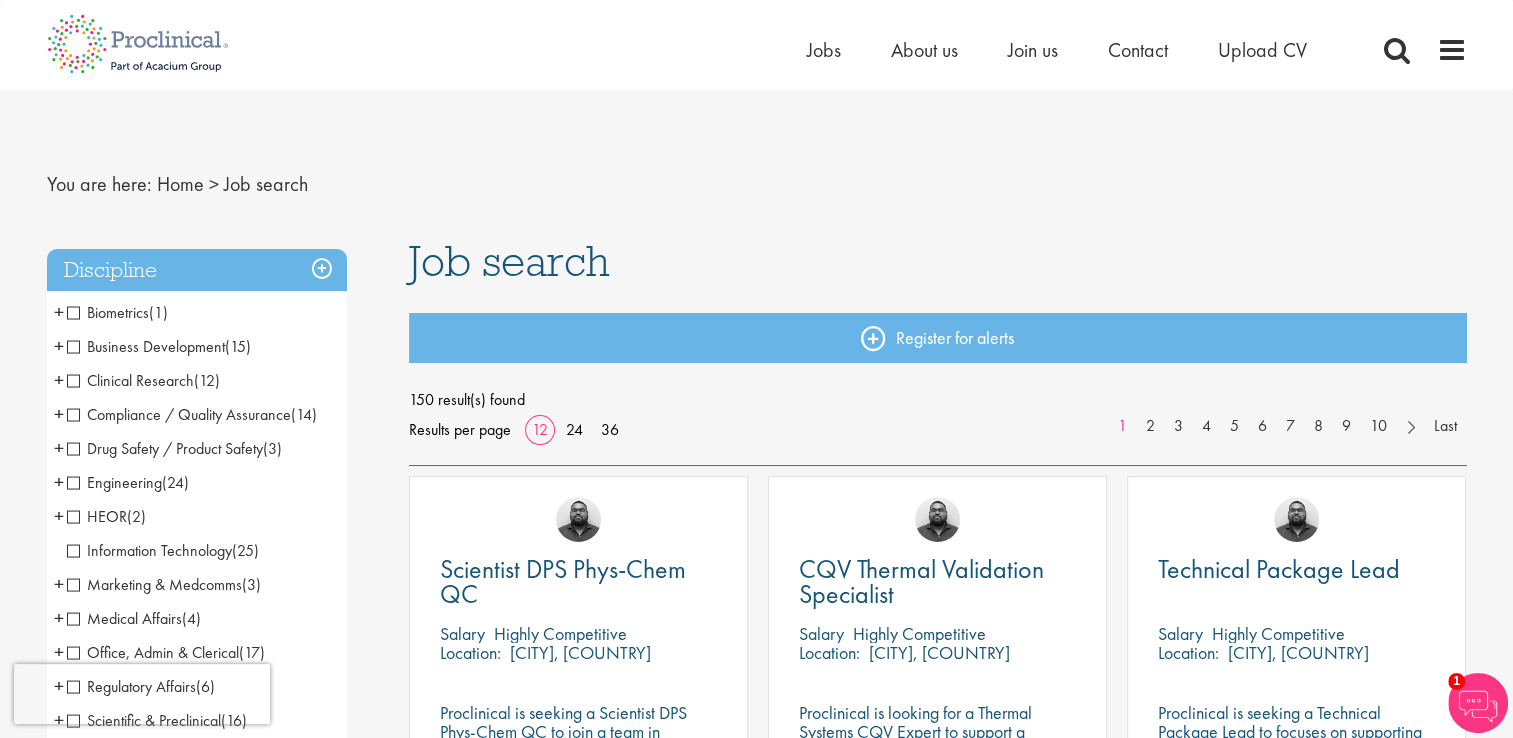 click on "HEOR (2) - + Market Access (1) Epidemiologist (1)" at bounding box center (197, 517) 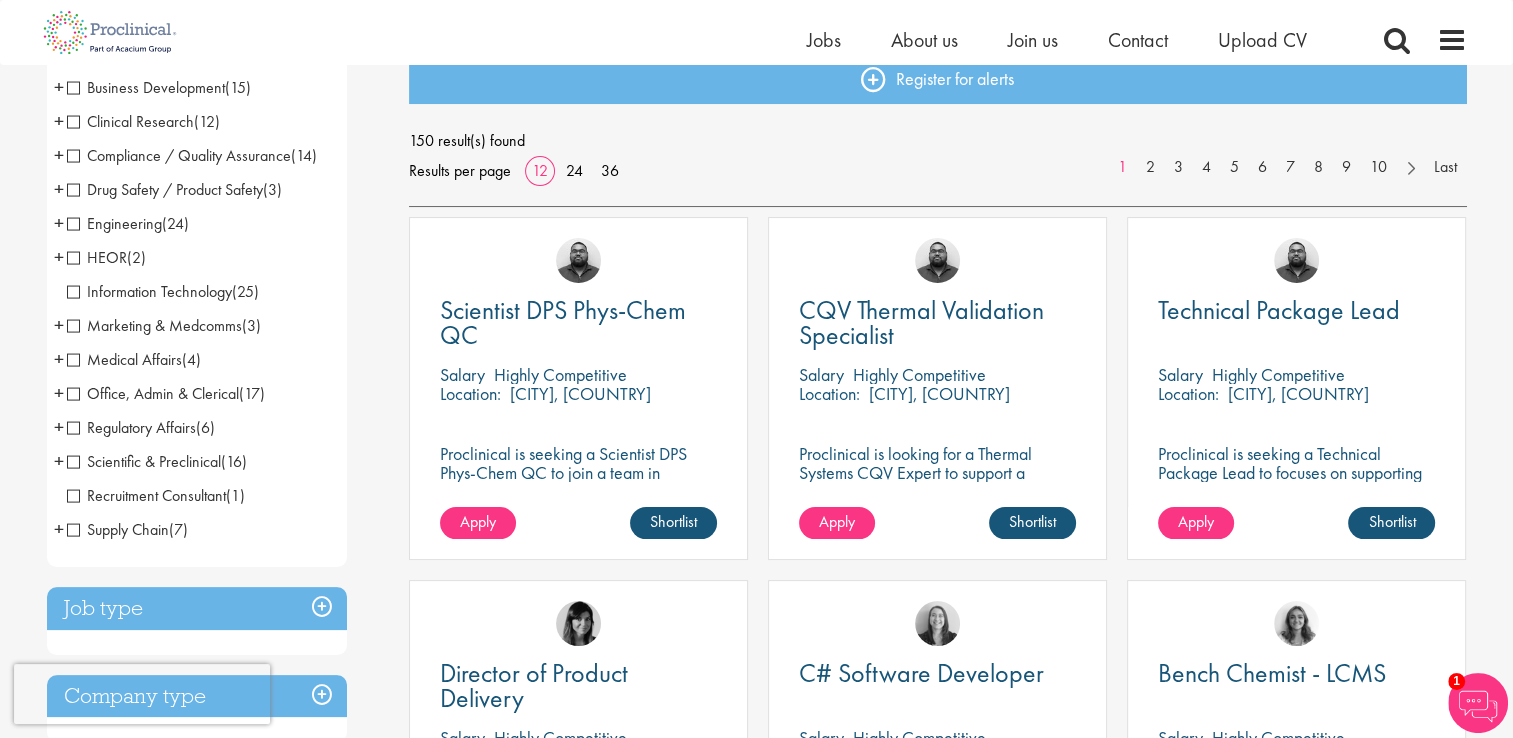 scroll, scrollTop: 238, scrollLeft: 0, axis: vertical 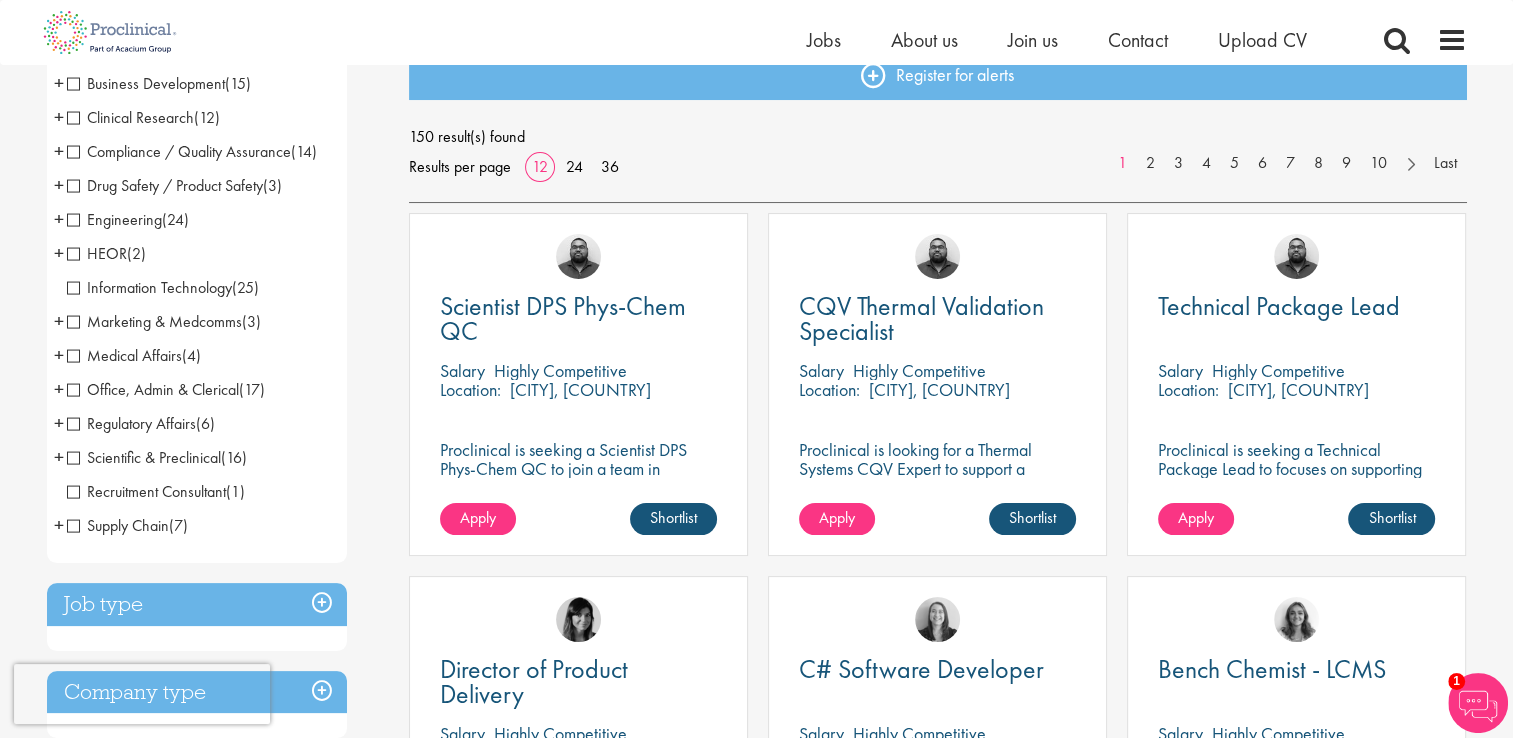 drag, startPoint x: 73, startPoint y: 442, endPoint x: 75, endPoint y: 428, distance: 14.142136 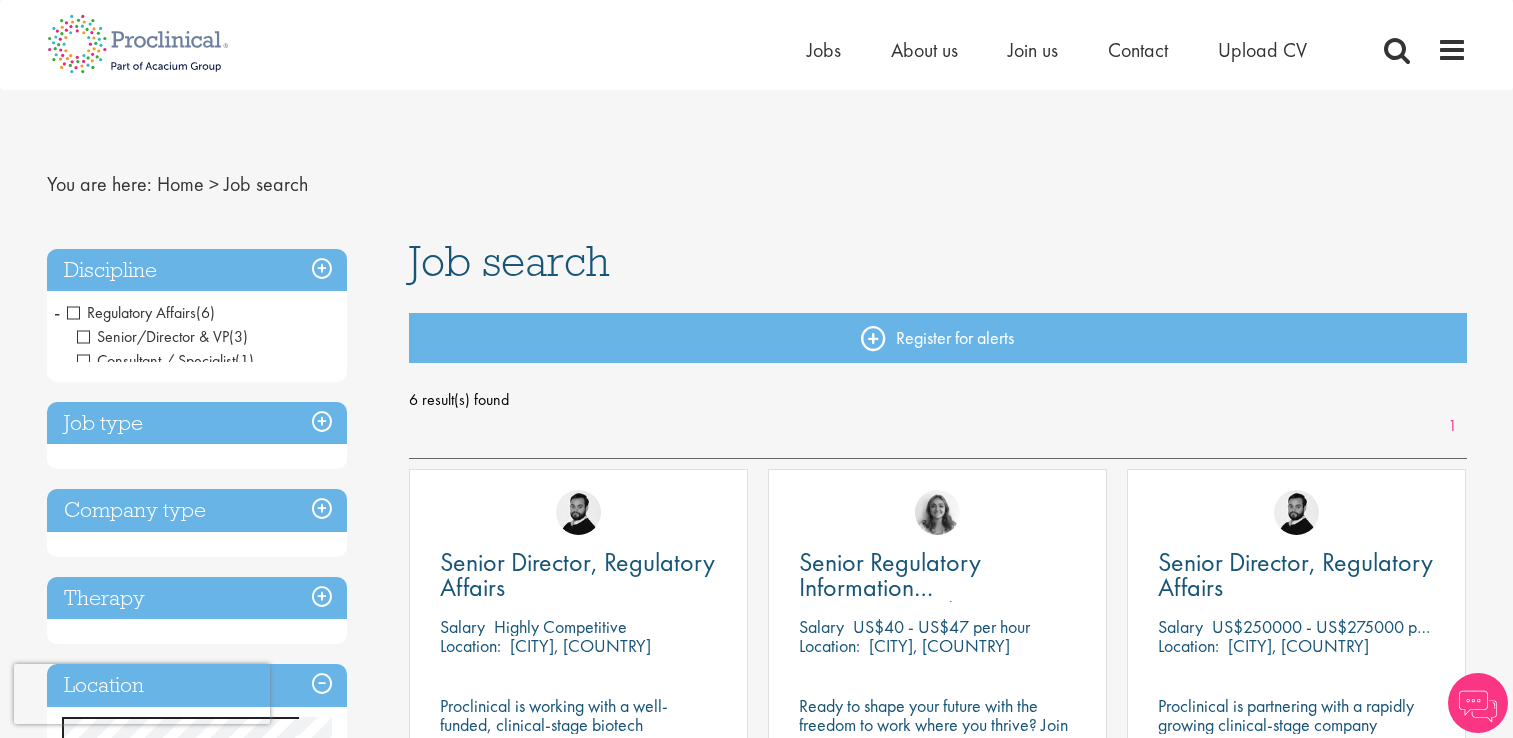 scroll, scrollTop: 0, scrollLeft: 0, axis: both 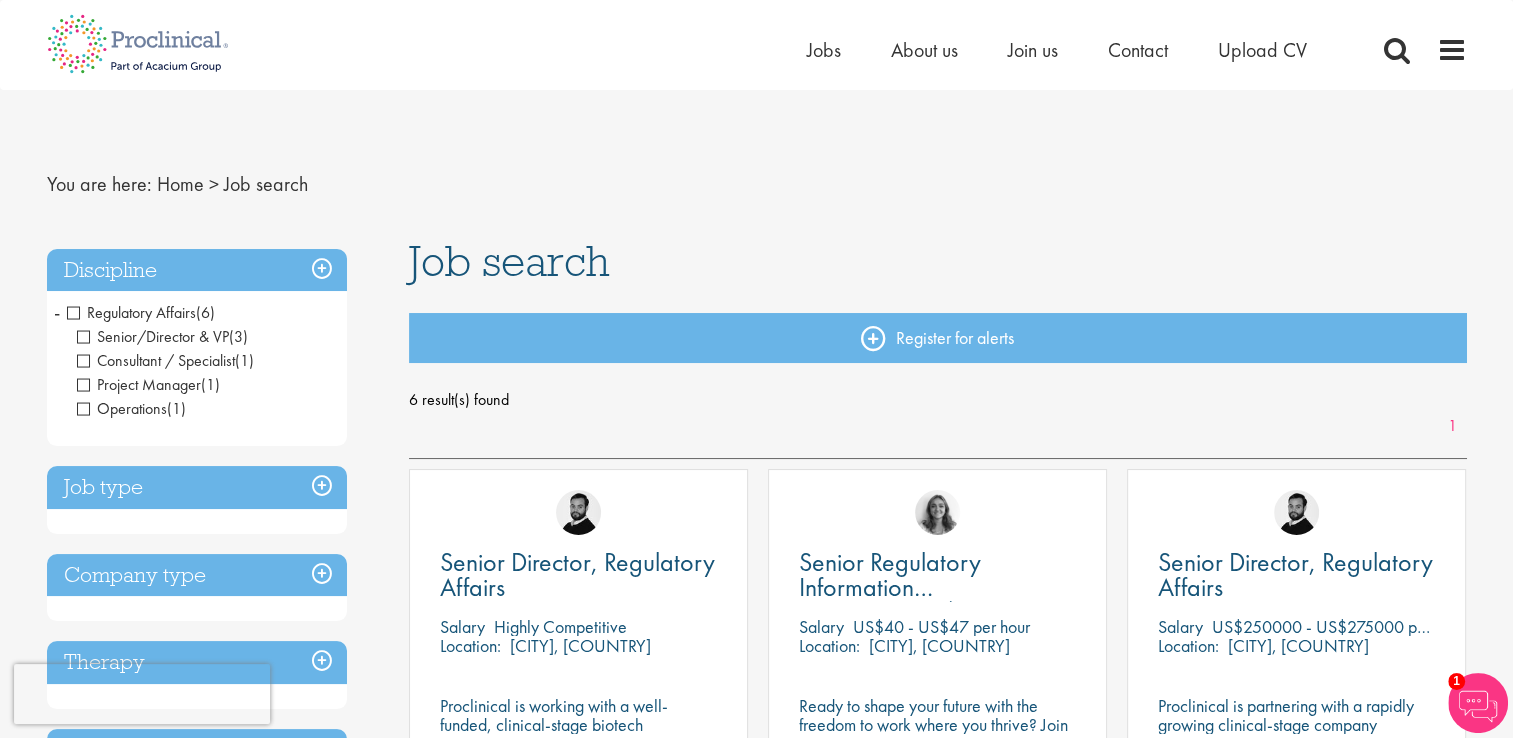 click on "Discipline Regulatory Affairs (6) - + Senior/Director & VP (3) Consultant / Specialist (1) Project Manager (1) Operations (1) Job type Permanent (4) Contract (2) Company type Medical Devices (1) Biotechnology (1) Therapy Dermatology (1) Rare disease (1)
Location
Specified location
Miles
Low on time?
Lets go" at bounding box center [213, 817] 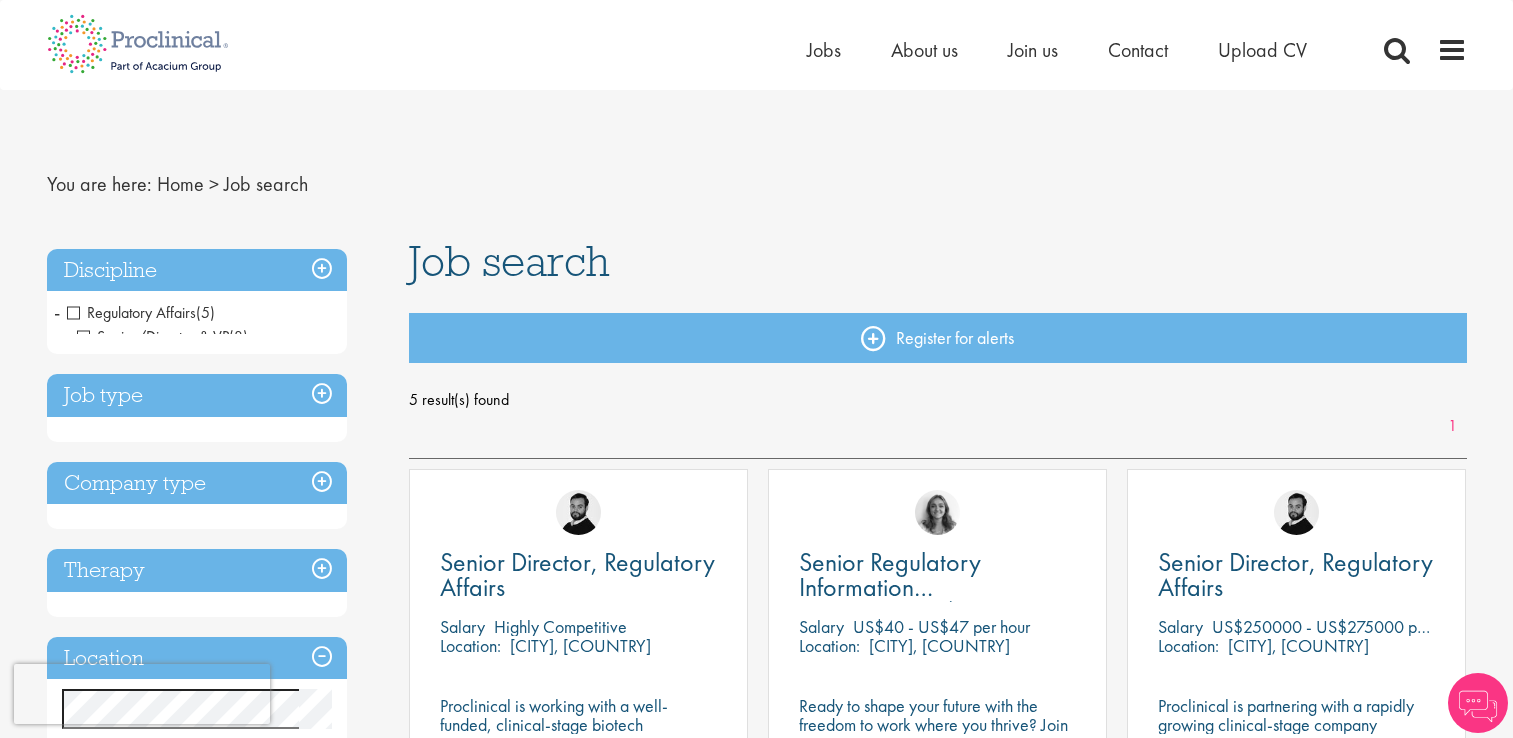 scroll, scrollTop: 0, scrollLeft: 0, axis: both 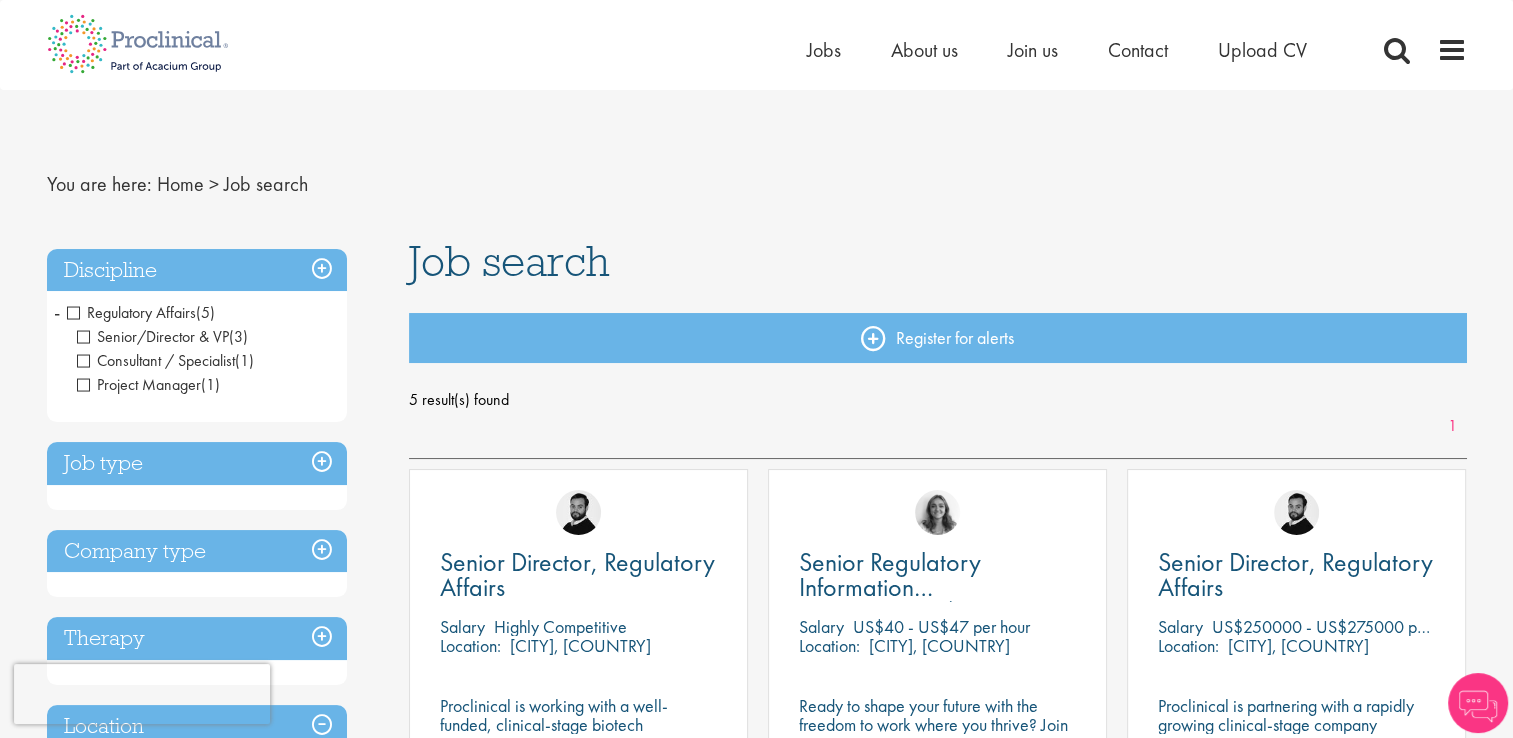 drag, startPoint x: 376, startPoint y: 368, endPoint x: 160, endPoint y: 336, distance: 218.3575 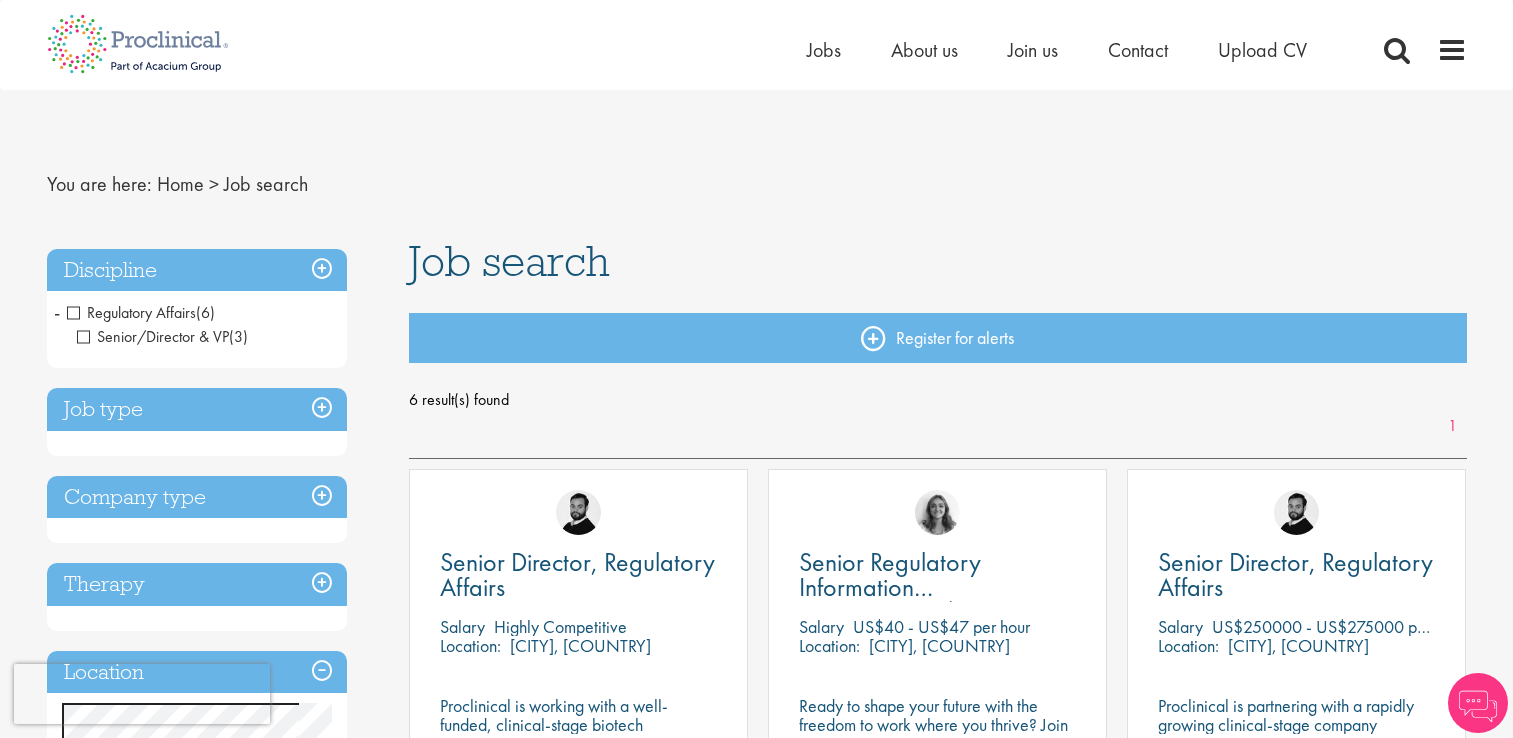 scroll, scrollTop: 0, scrollLeft: 0, axis: both 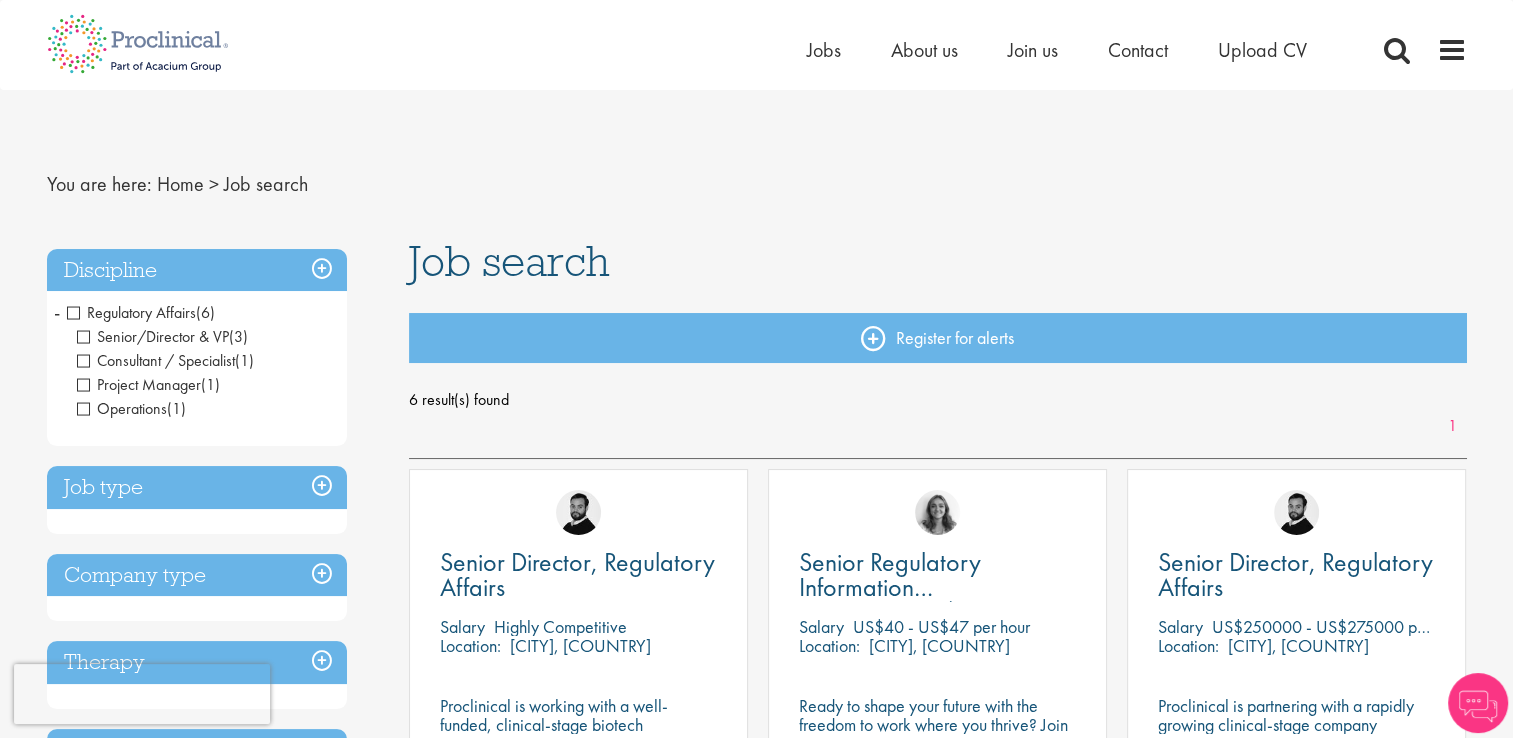 click on "Discipline Regulatory Affairs (6) - + Senior/Director & VP (3) Consultant / Specialist (1) Project Manager (1) Operations (1) Job type Permanent (4) Contract (2) Company type Medical Devices (1) Biotechnology (1) Therapy Dermatology (1) Rare disease (1)
Location
Specified location
Miles
Career advice" at bounding box center [213, 817] 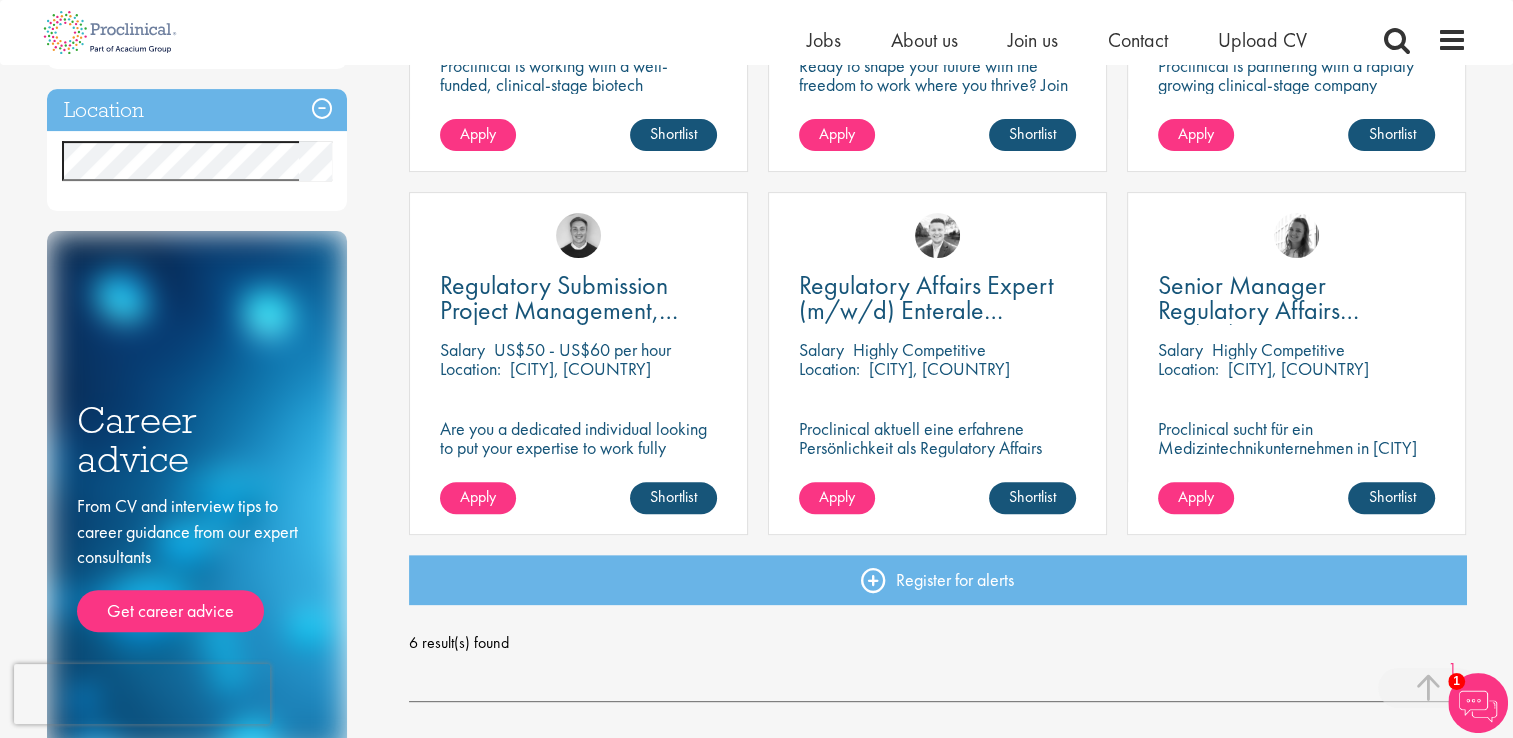 scroll, scrollTop: 649, scrollLeft: 0, axis: vertical 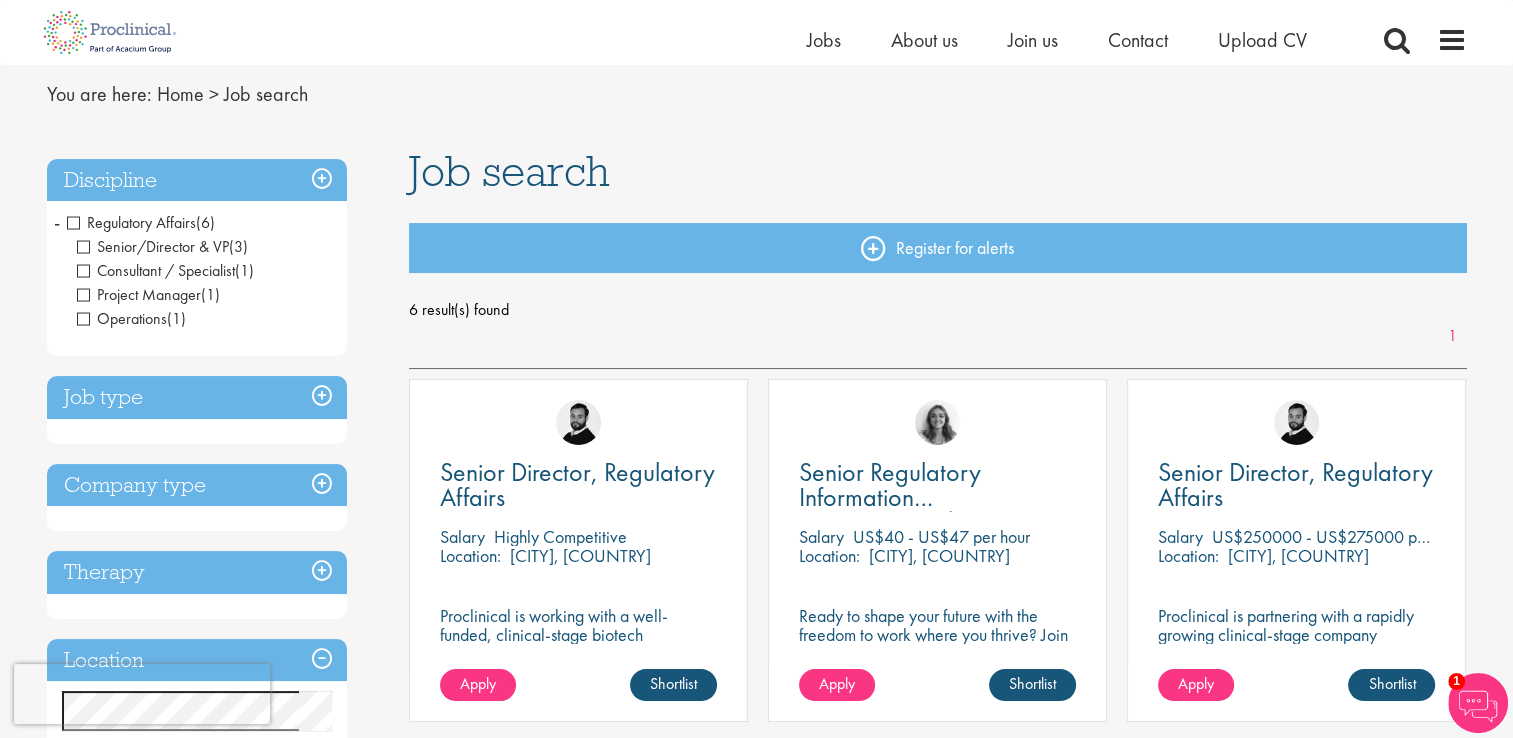 click on "Consultant / Specialist" at bounding box center [156, 270] 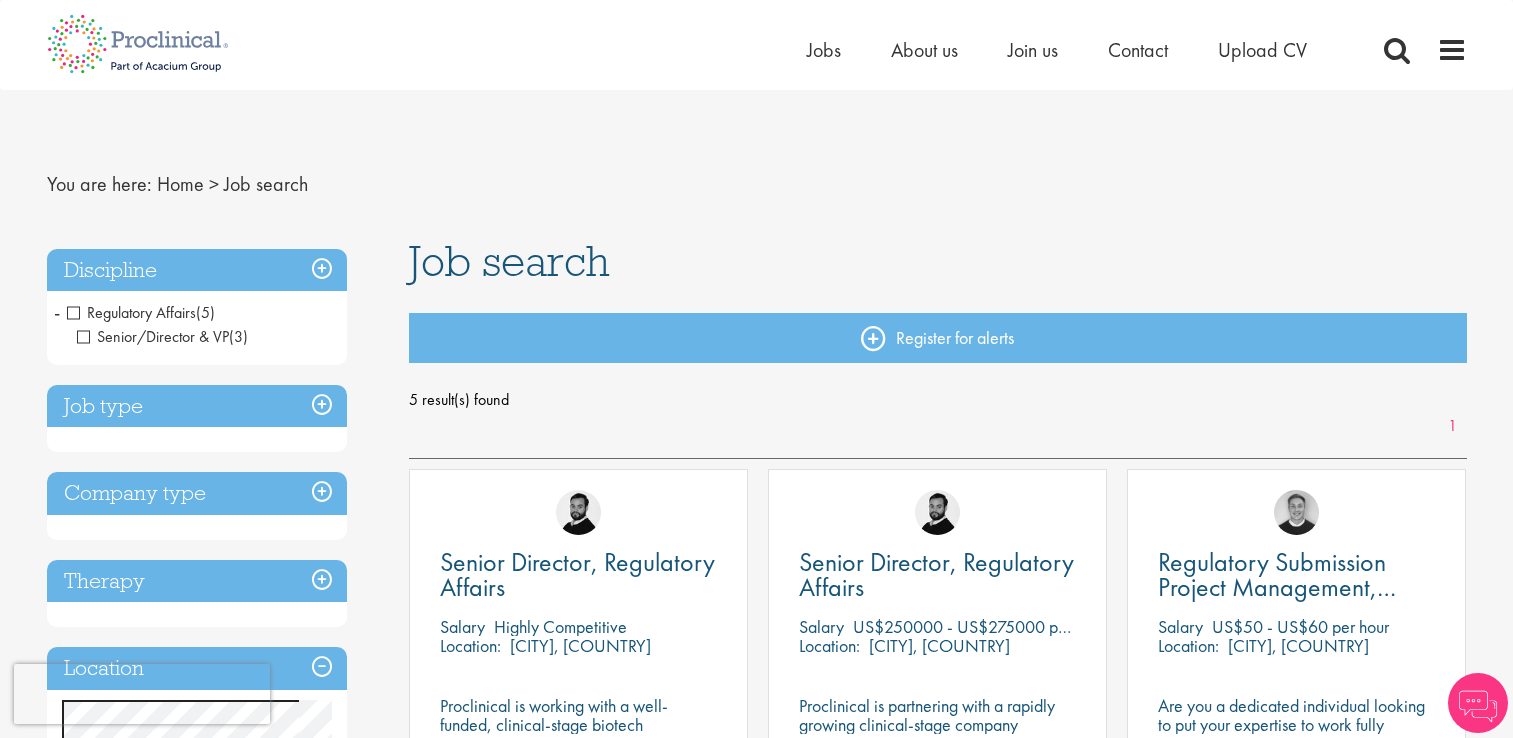 scroll, scrollTop: 0, scrollLeft: 0, axis: both 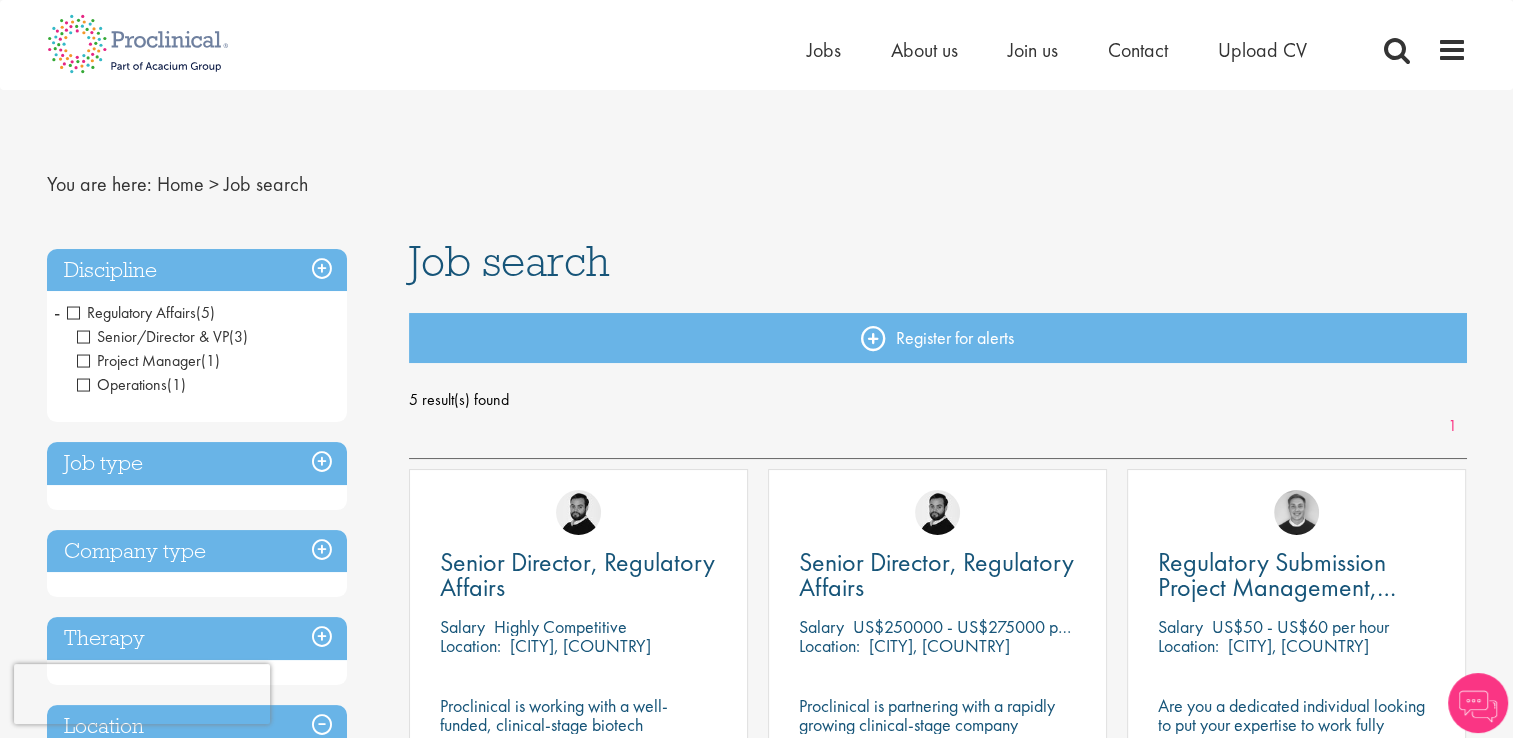 click on "Project Manager" at bounding box center (139, 360) 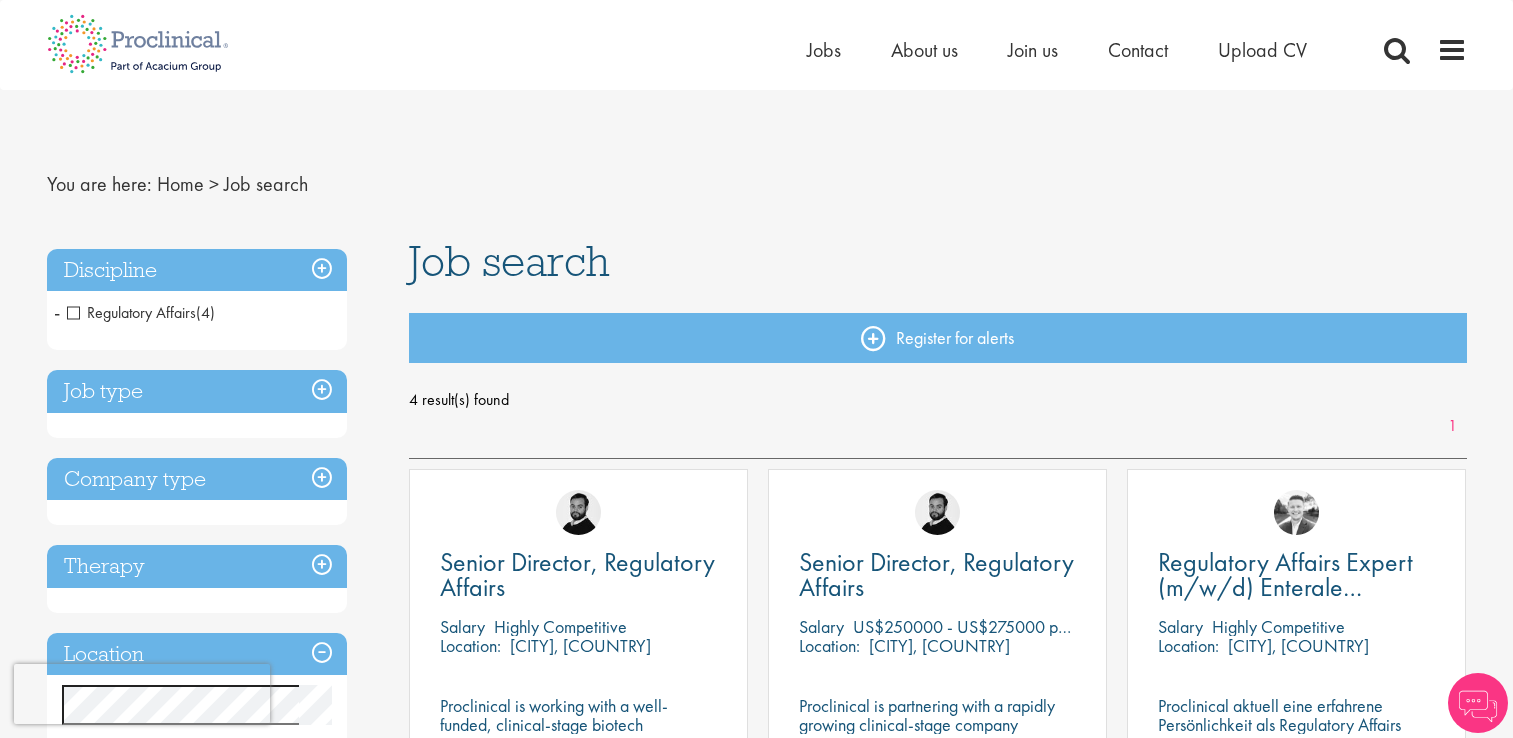 scroll, scrollTop: 0, scrollLeft: 0, axis: both 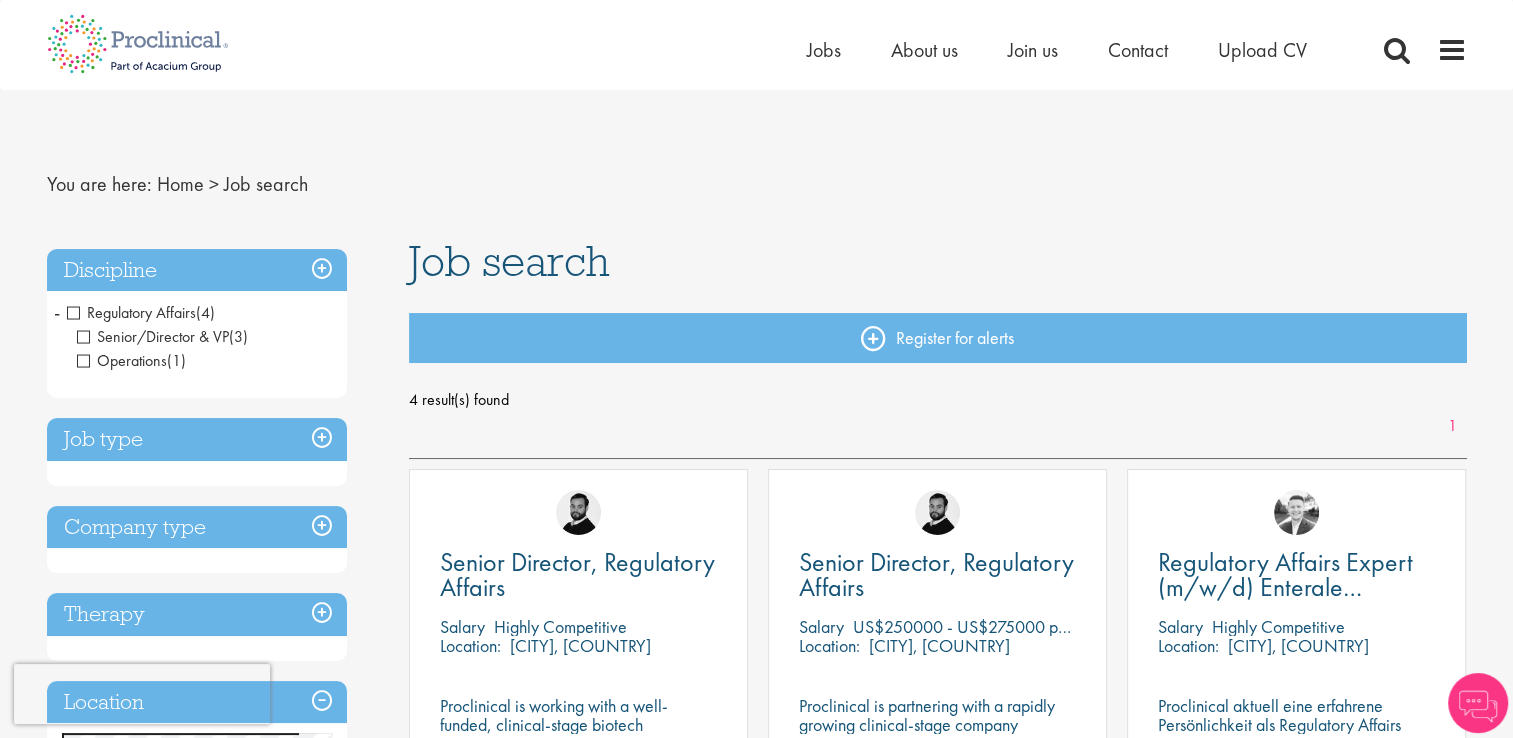 click on "Operations" at bounding box center (122, 360) 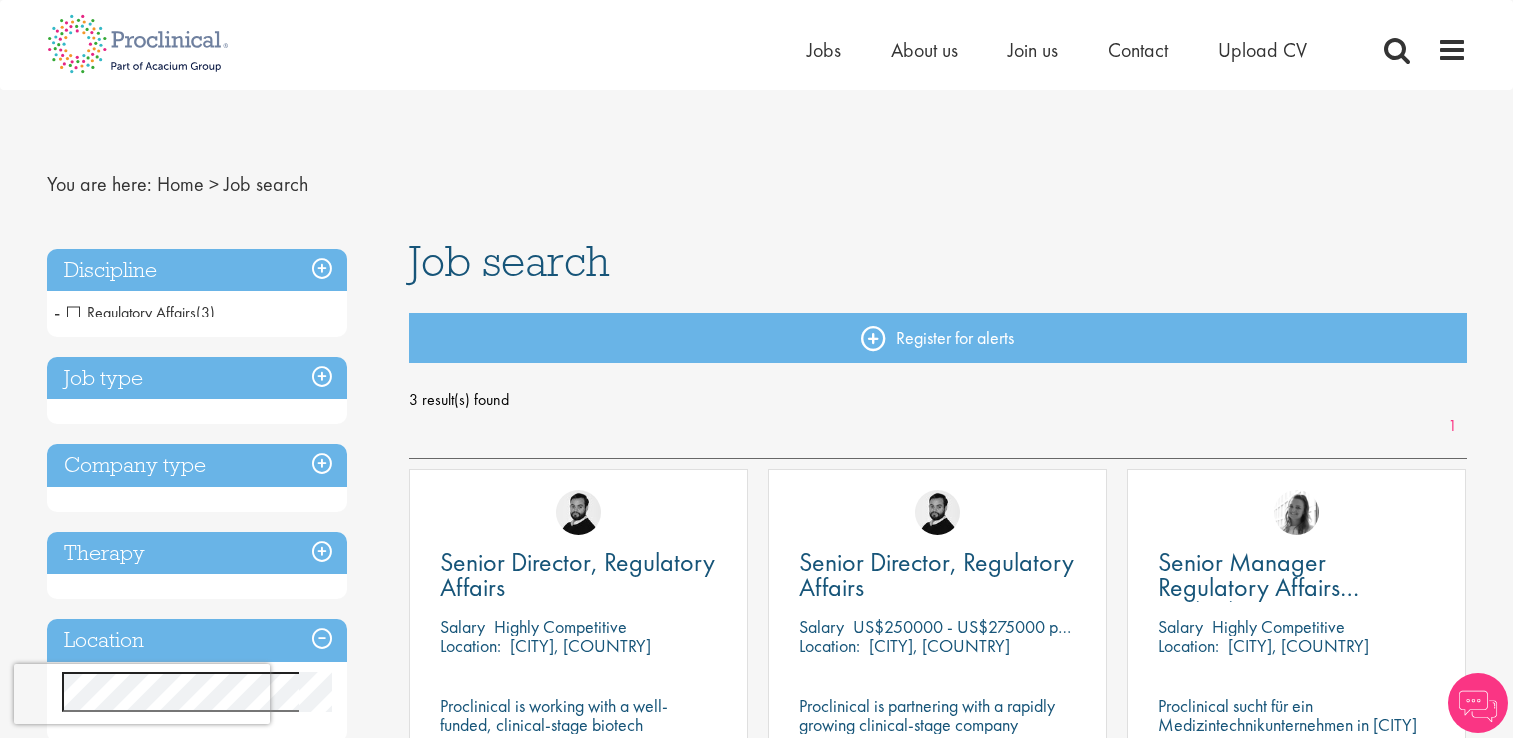 scroll, scrollTop: 0, scrollLeft: 0, axis: both 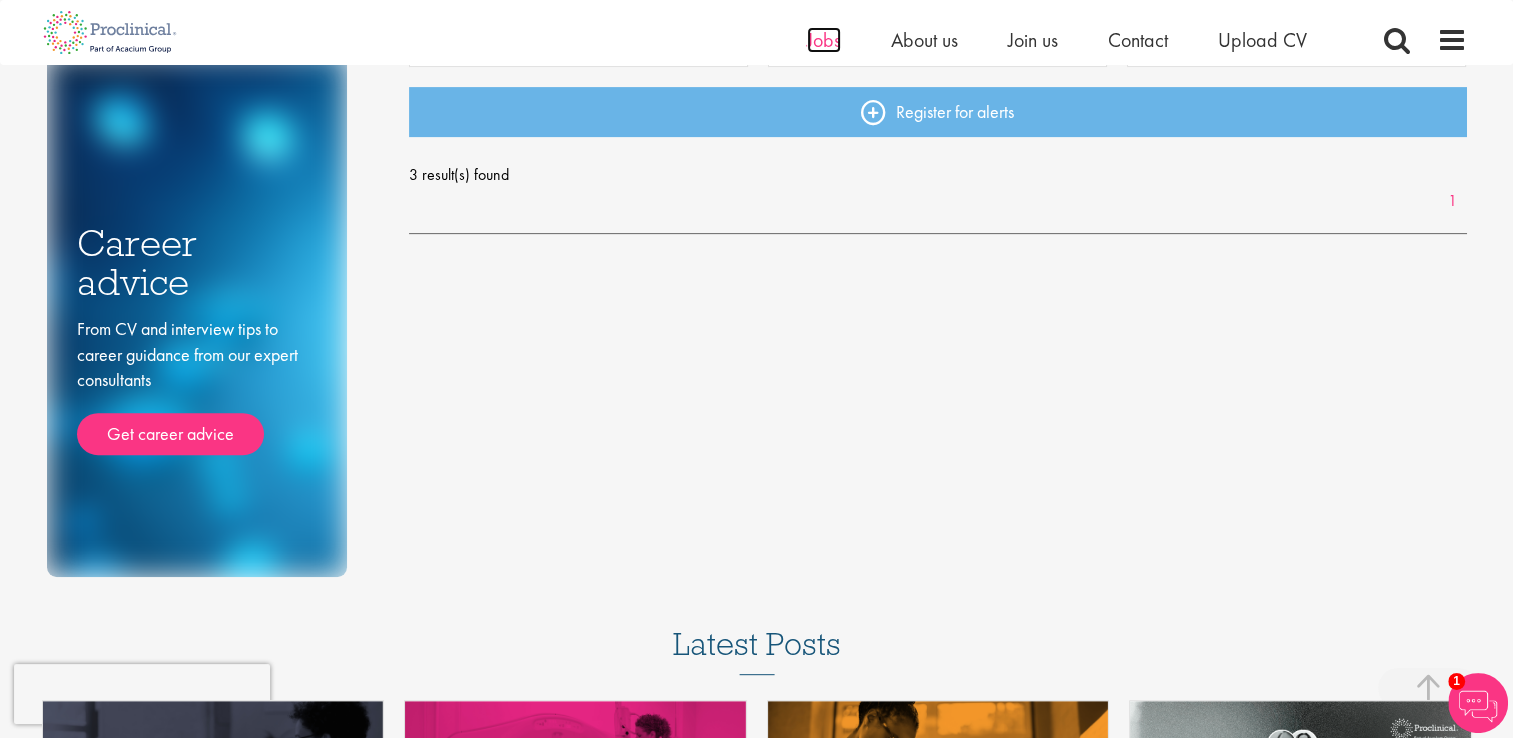 click on "Jobs" at bounding box center (824, 40) 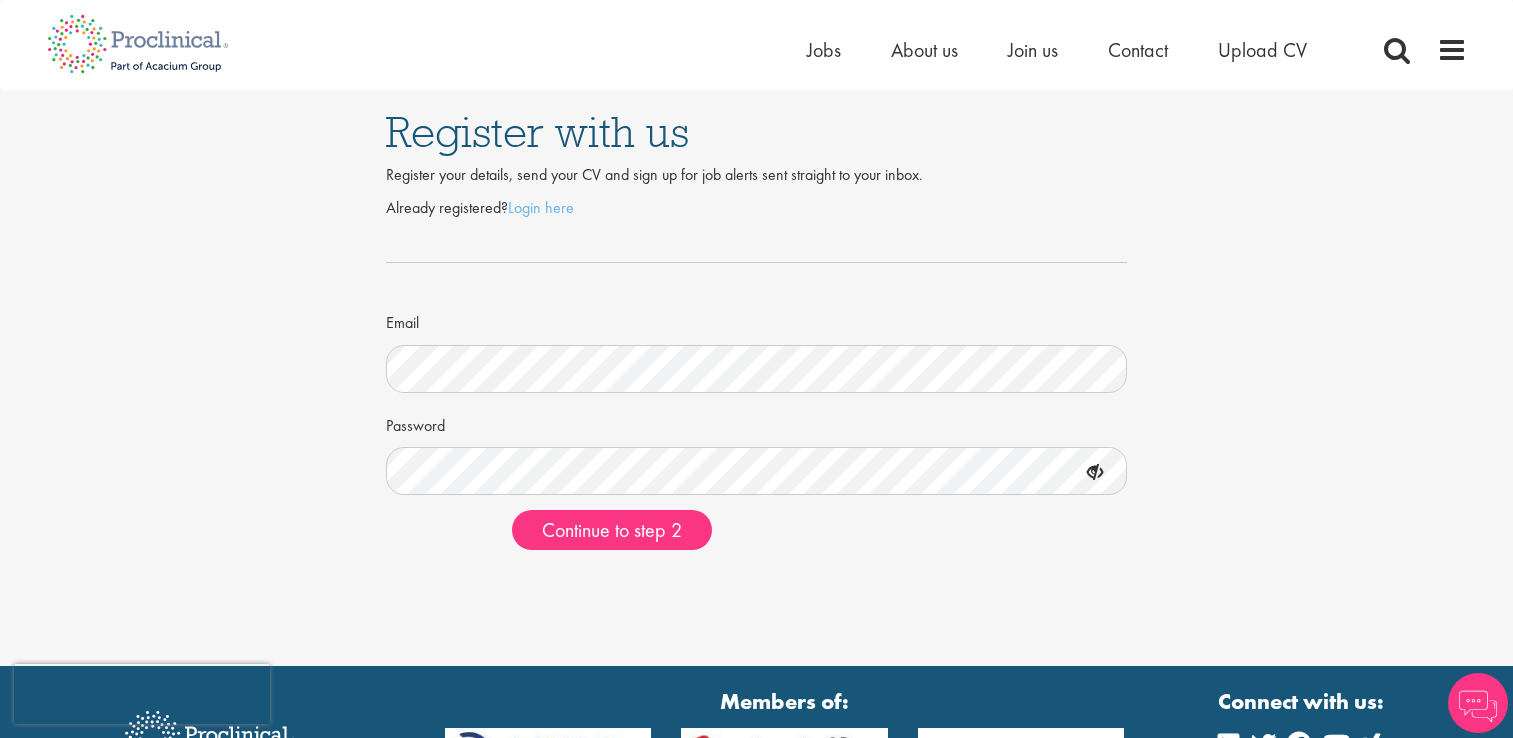 scroll, scrollTop: 0, scrollLeft: 0, axis: both 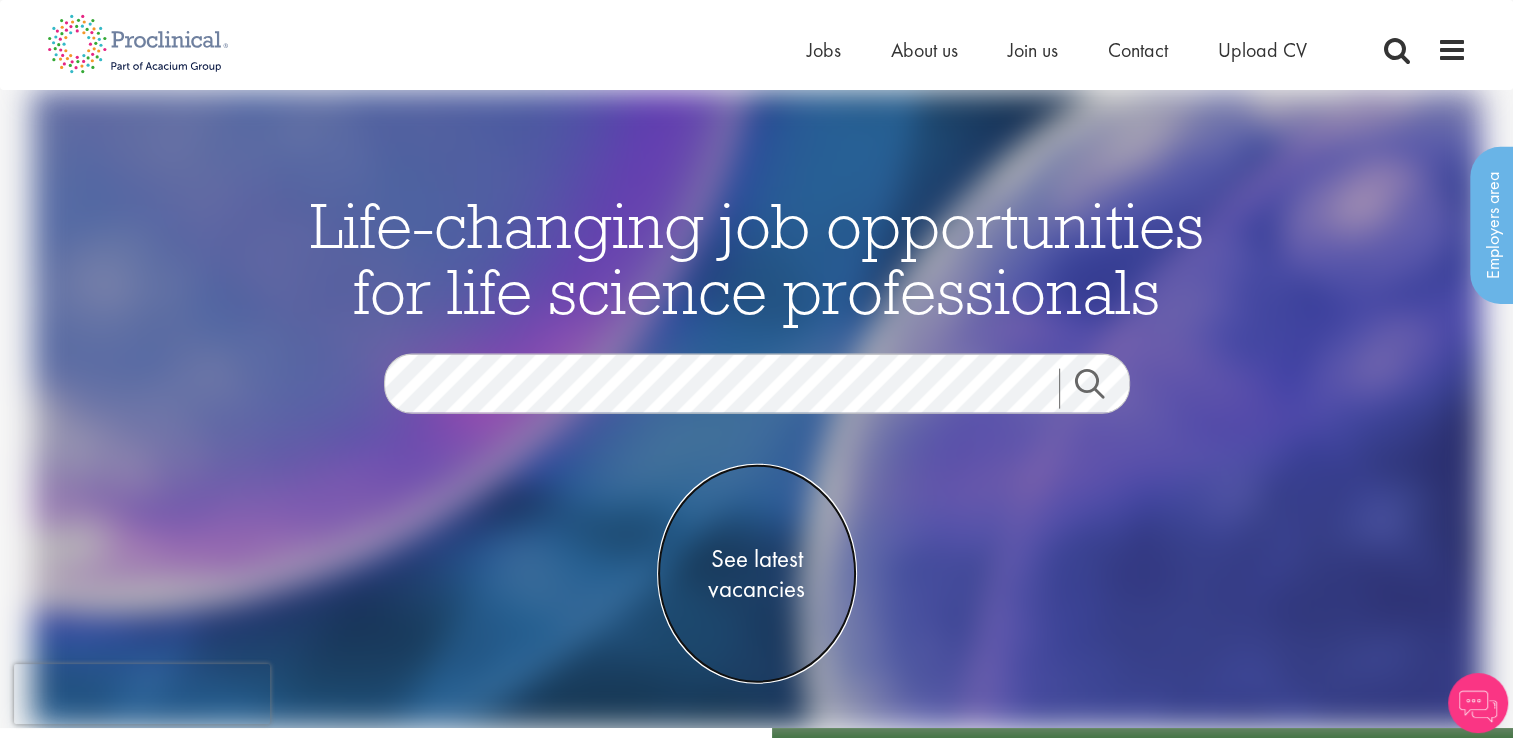 click on "See latest  vacancies" at bounding box center (757, 573) 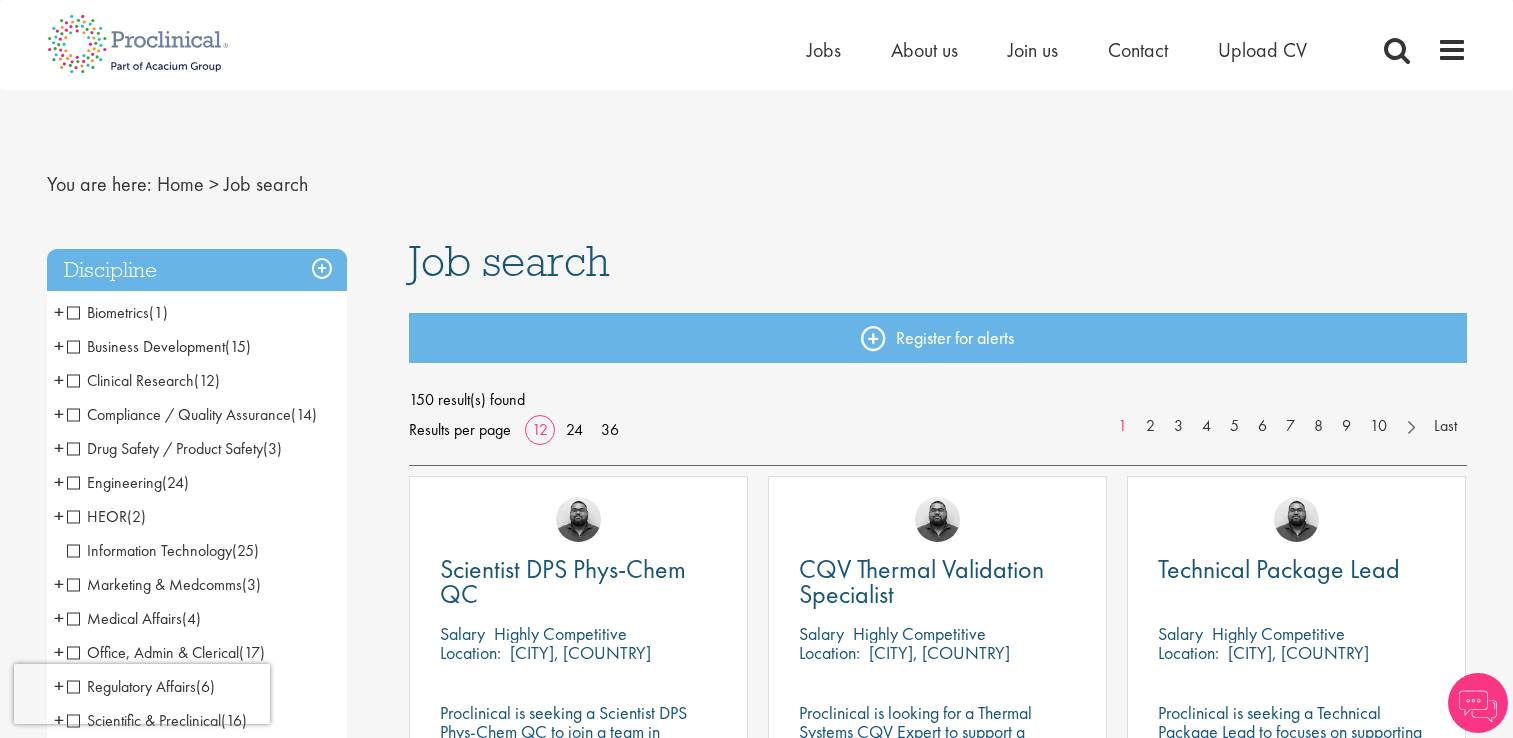 scroll, scrollTop: 0, scrollLeft: 0, axis: both 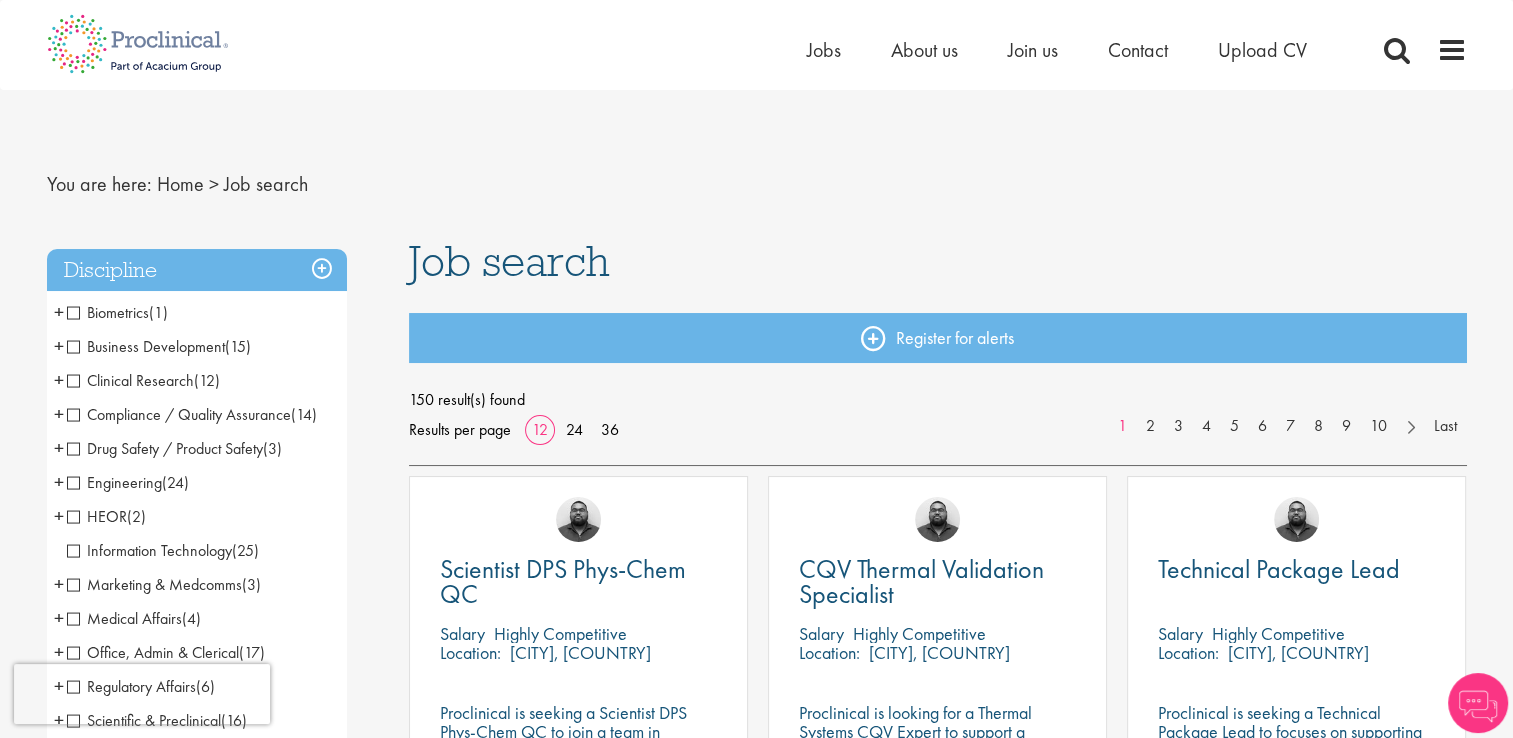click on "Clinical Research" at bounding box center (130, 380) 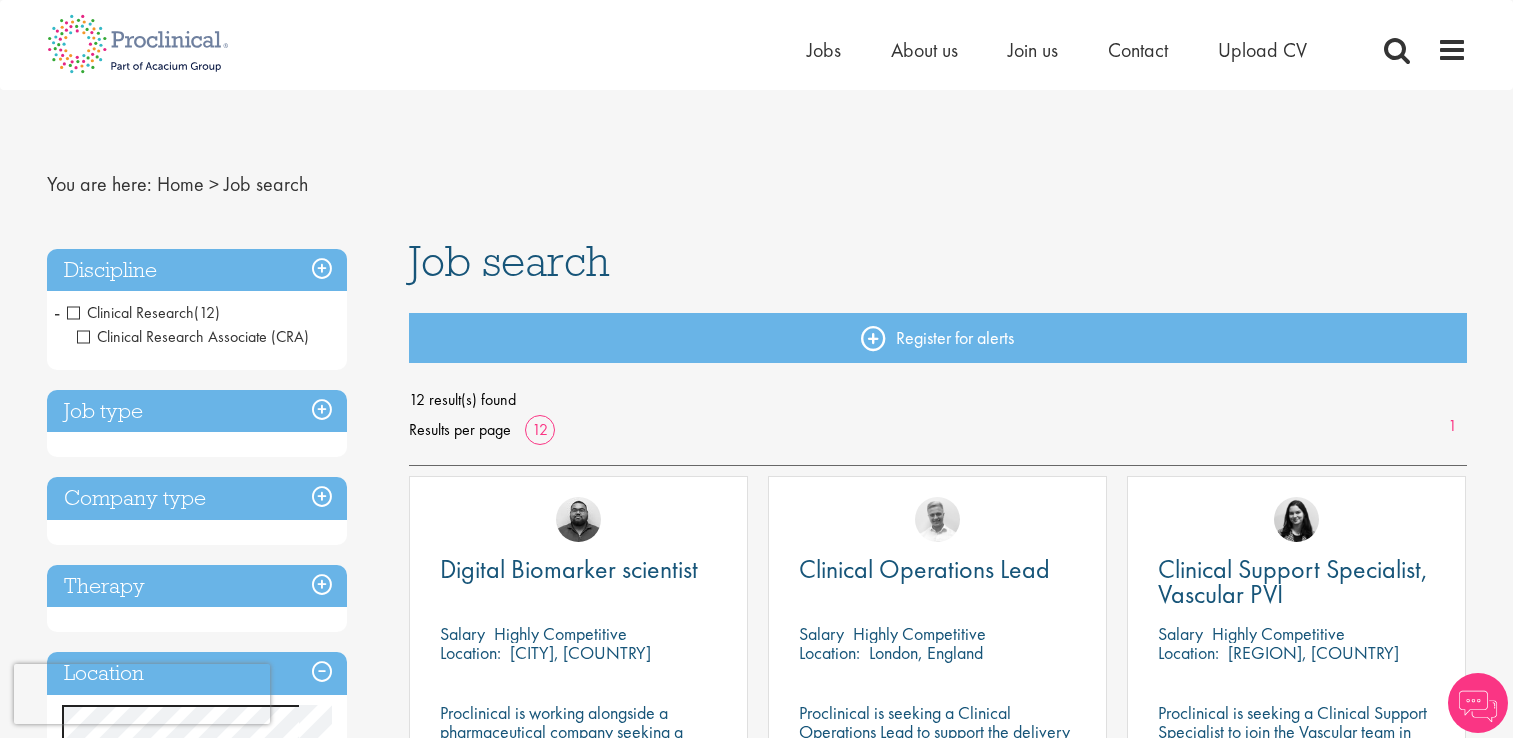 scroll, scrollTop: 0, scrollLeft: 0, axis: both 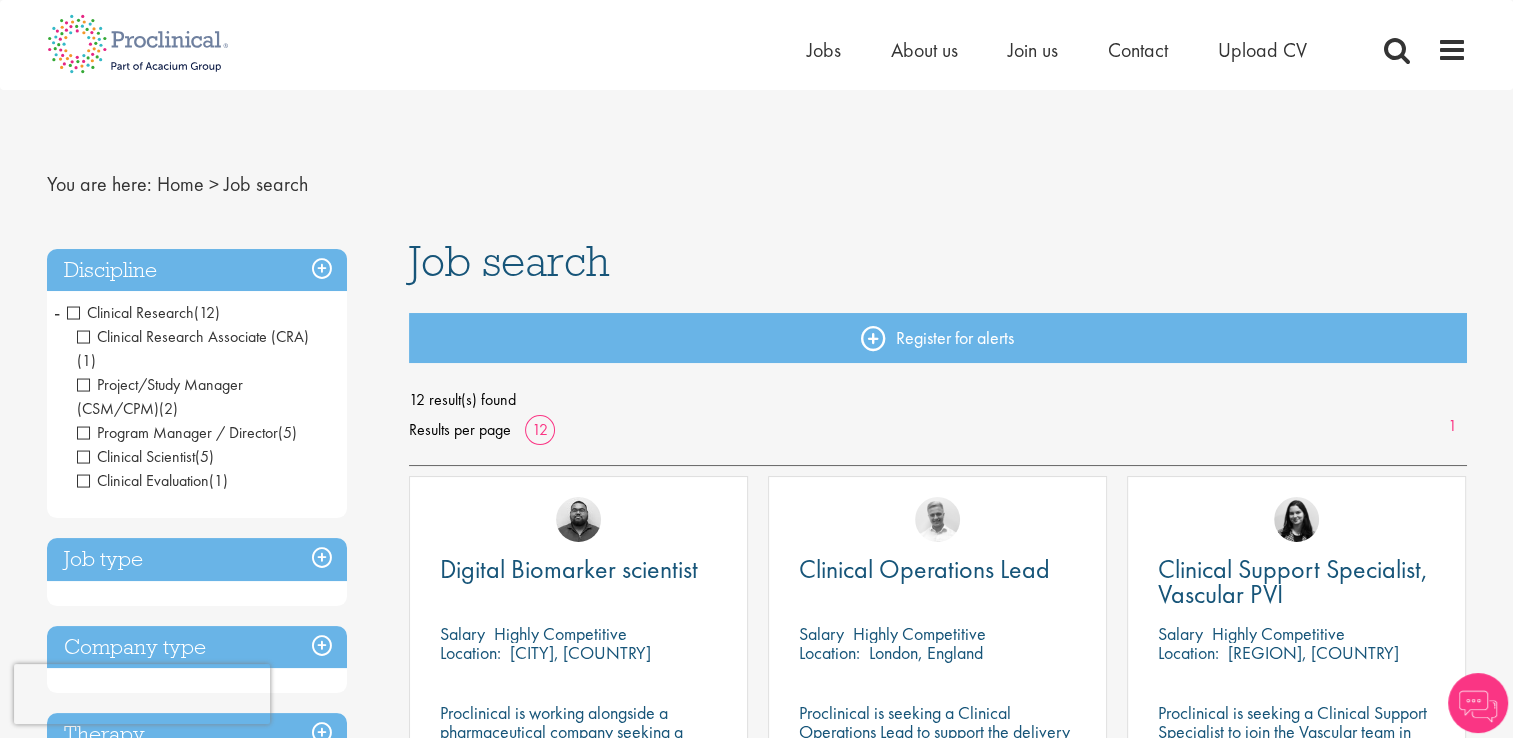 click on "Job search" at bounding box center (938, 261) 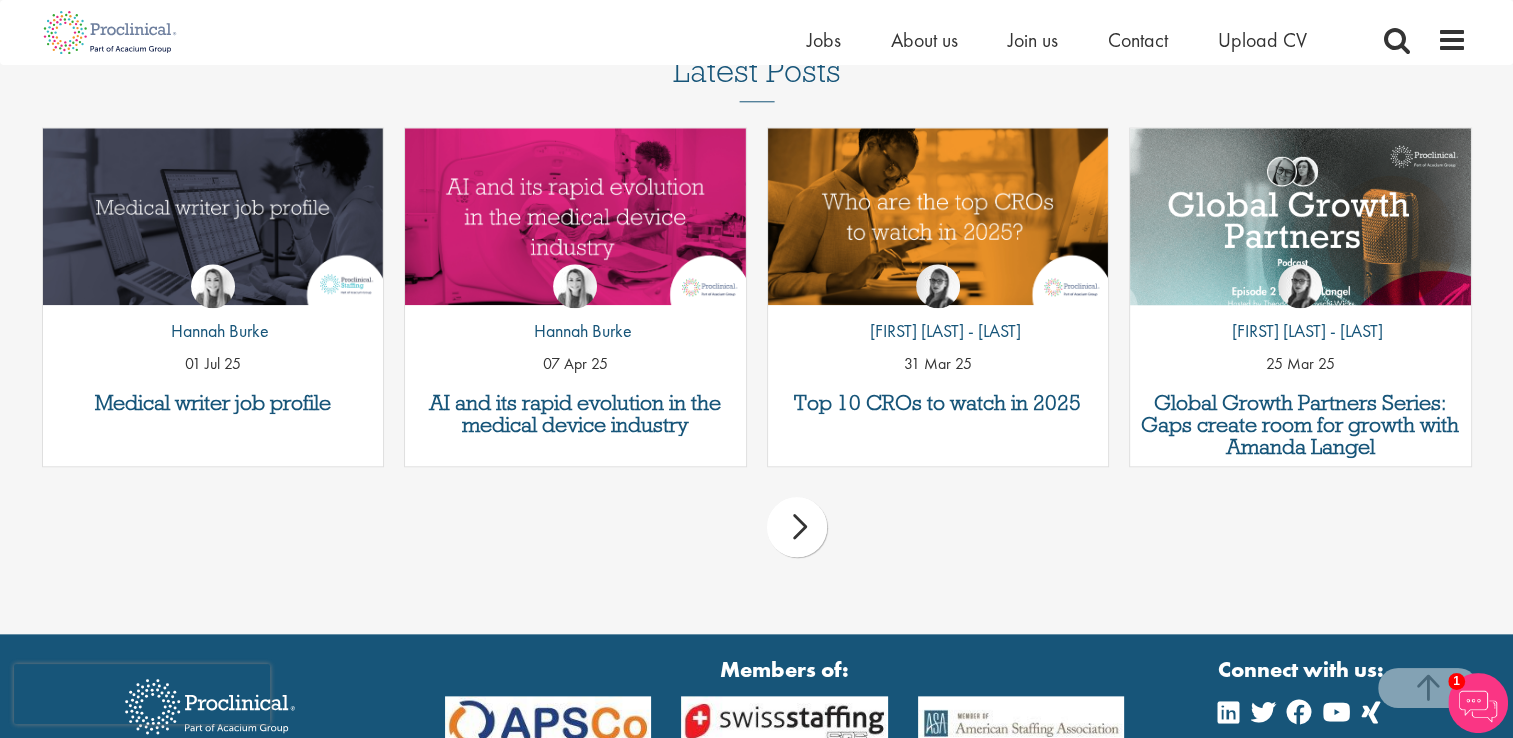 scroll, scrollTop: 2080, scrollLeft: 0, axis: vertical 